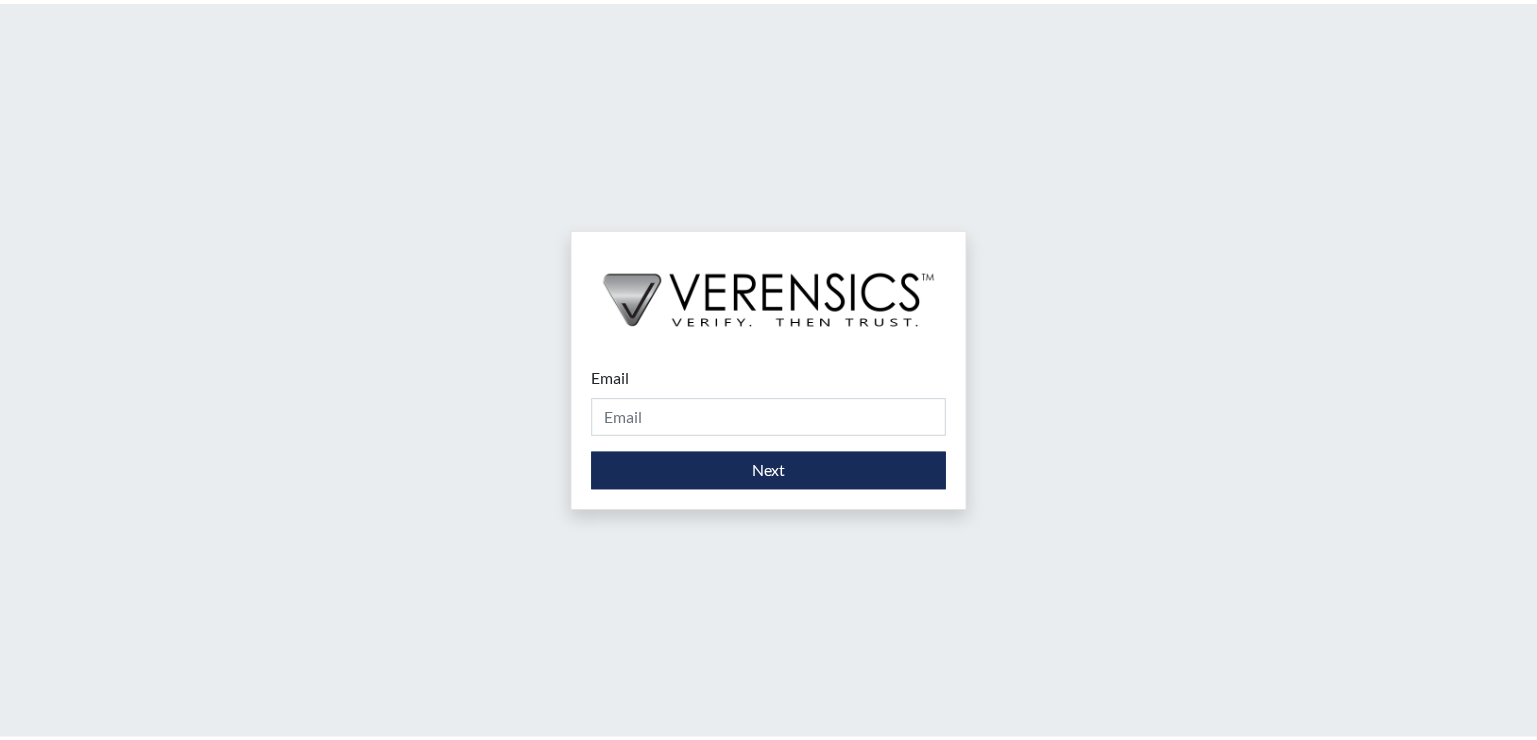 scroll, scrollTop: 0, scrollLeft: 0, axis: both 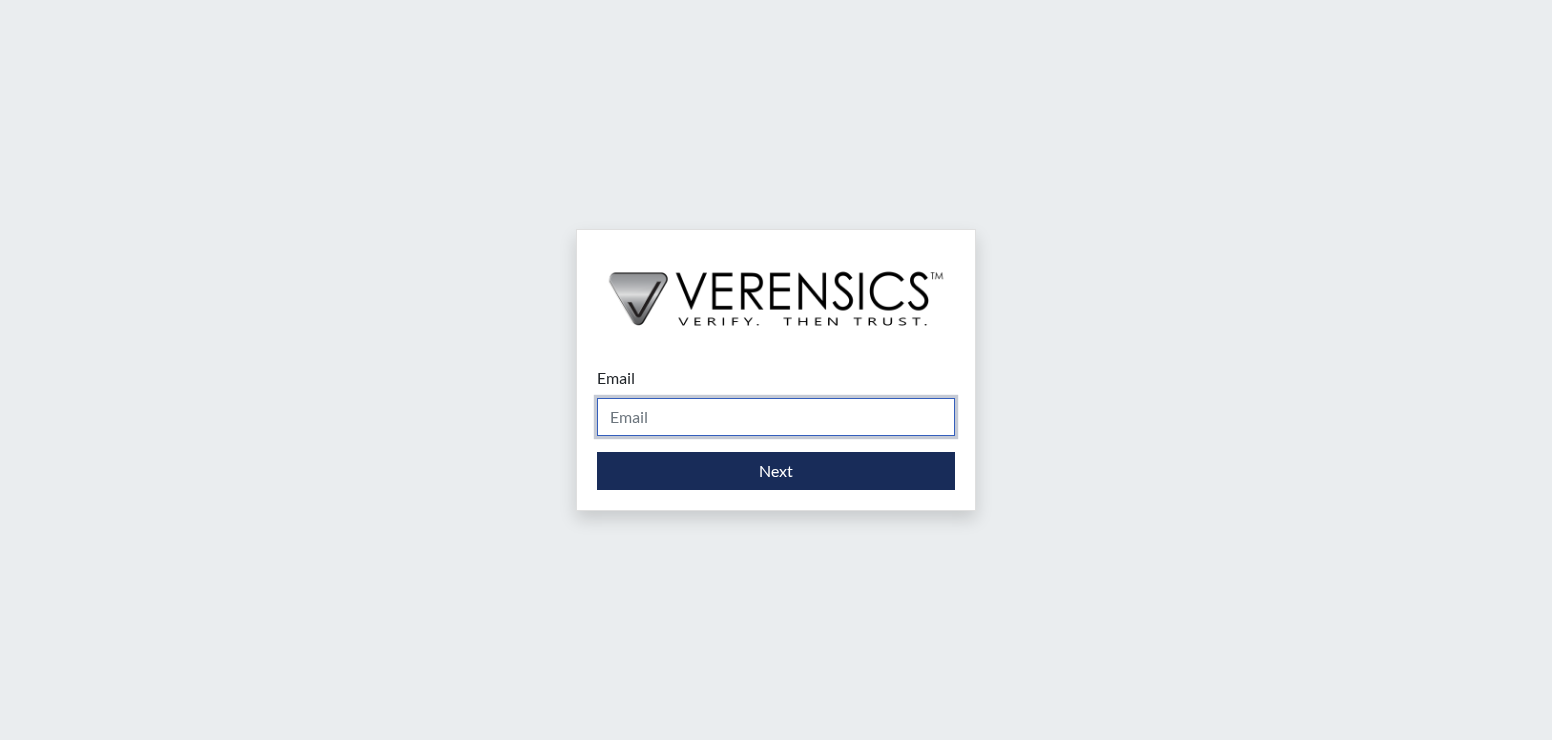 click on "Email" at bounding box center (776, 417) 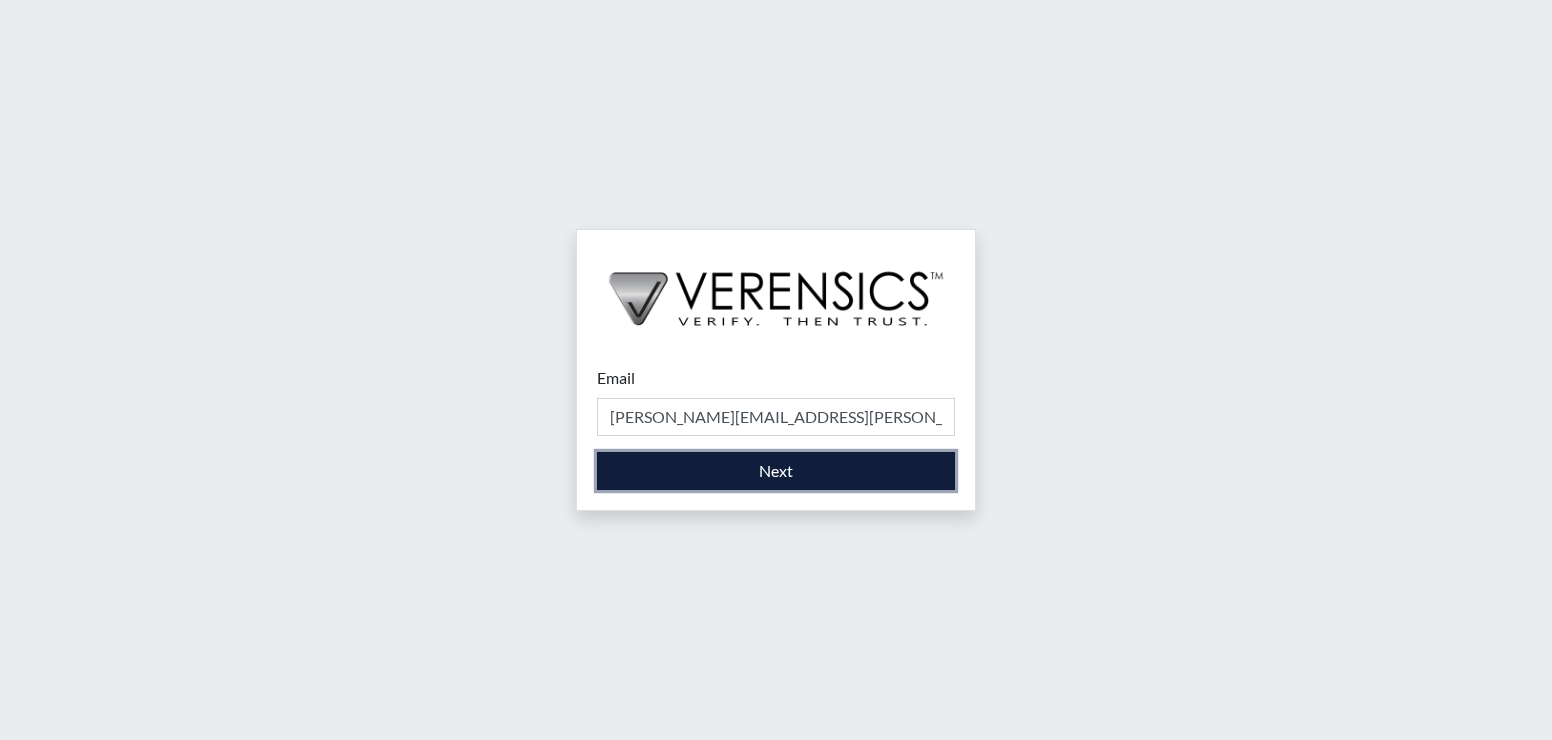 click on "Next" at bounding box center (776, 471) 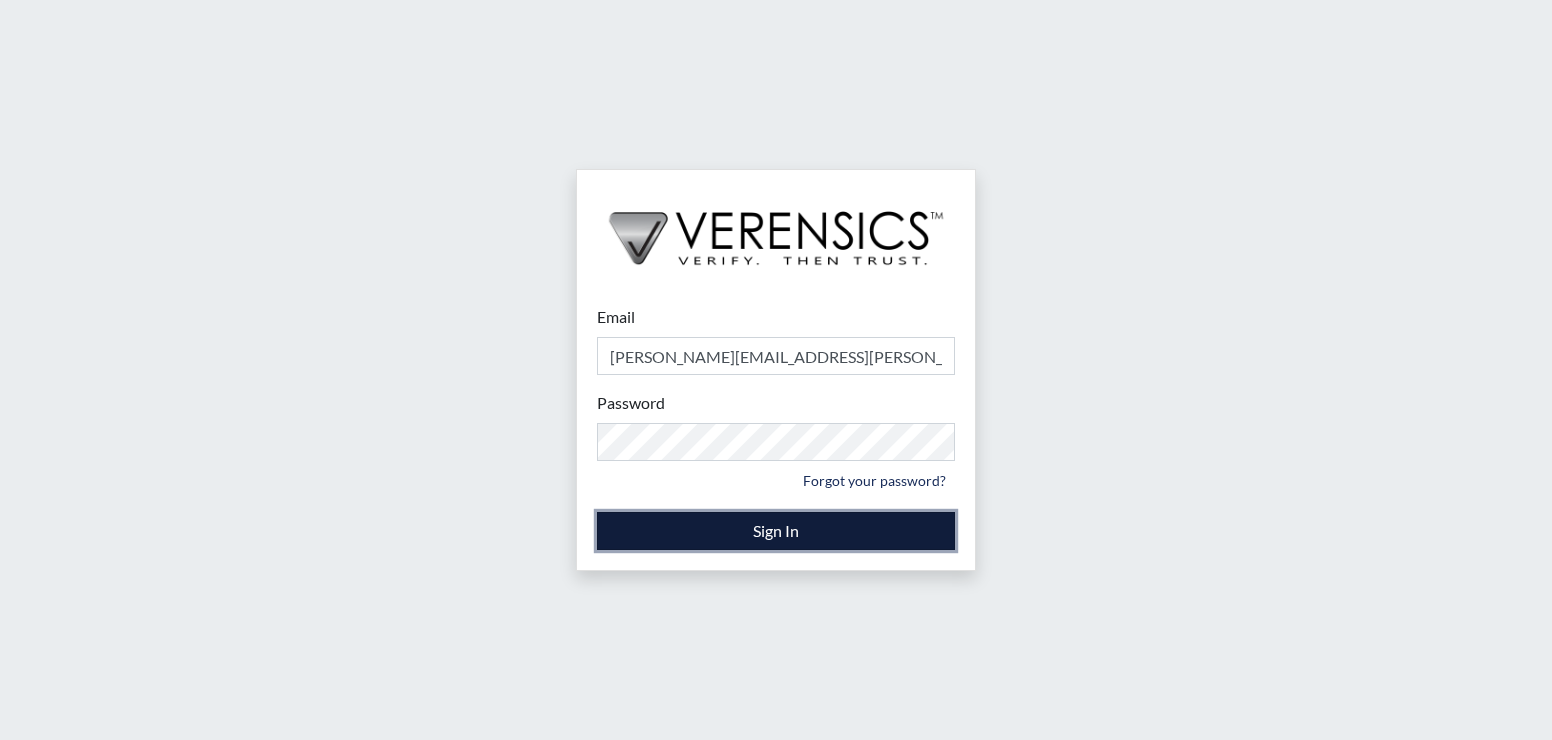 click on "Sign In" at bounding box center [776, 531] 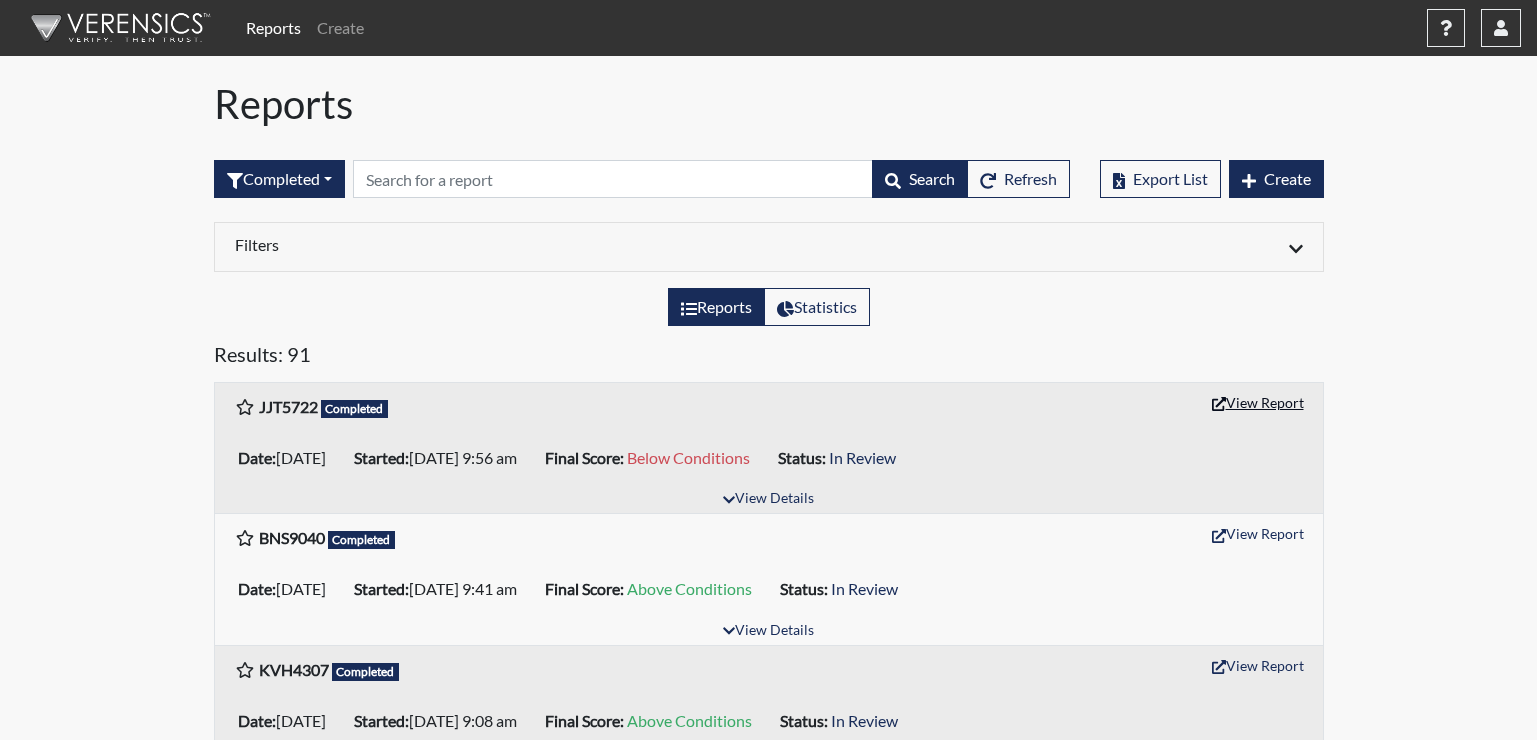 click on "View Report" at bounding box center (1258, 402) 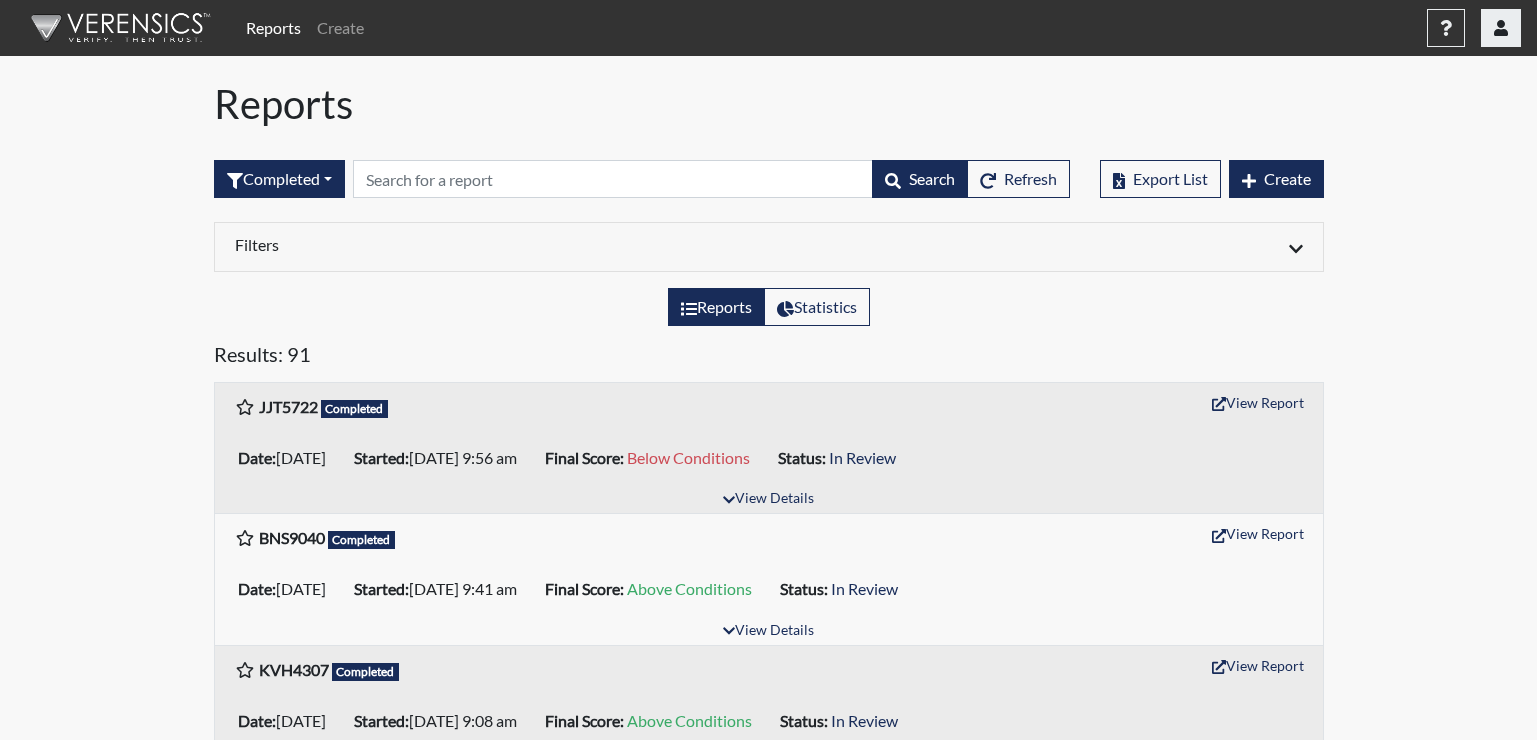 click 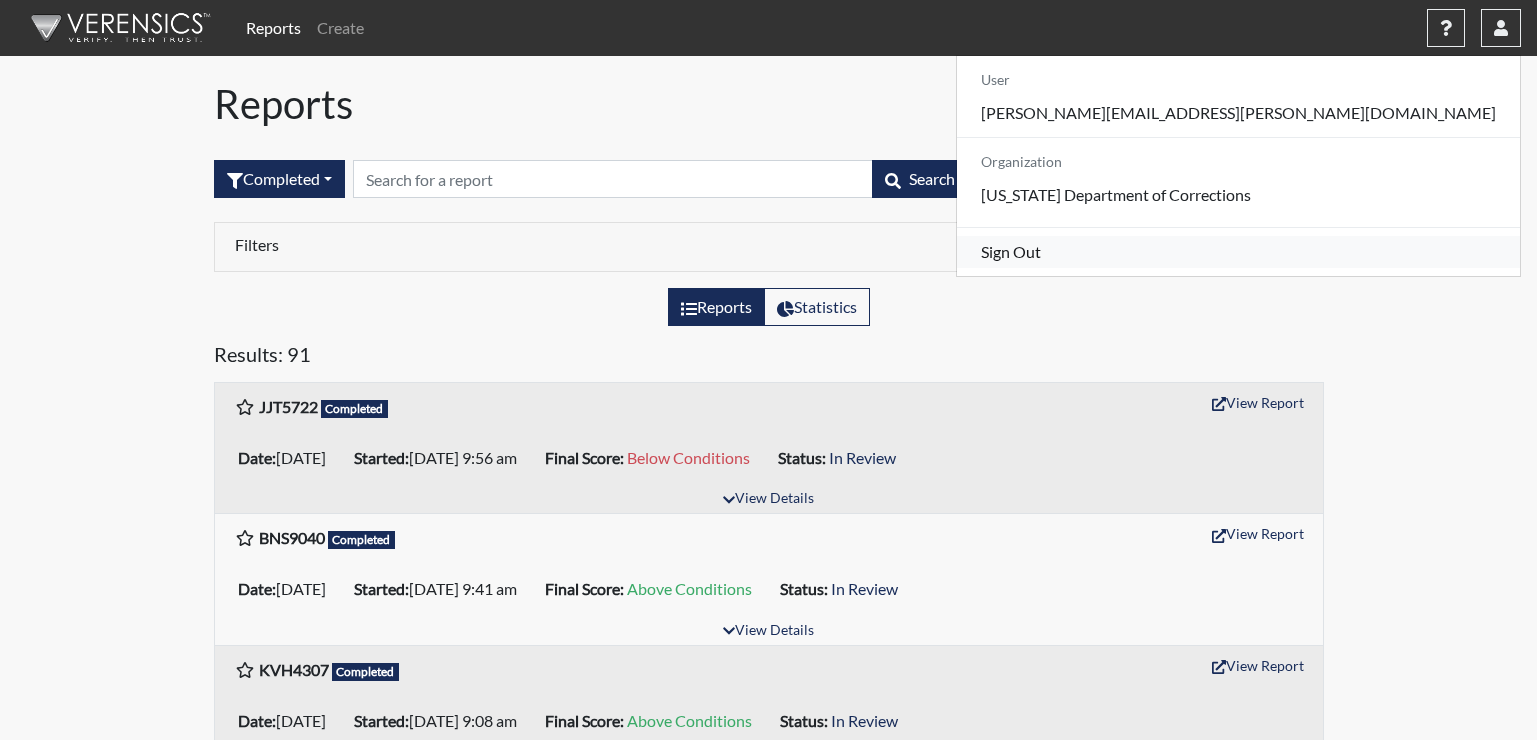 click on "Sign Out" at bounding box center [1238, 252] 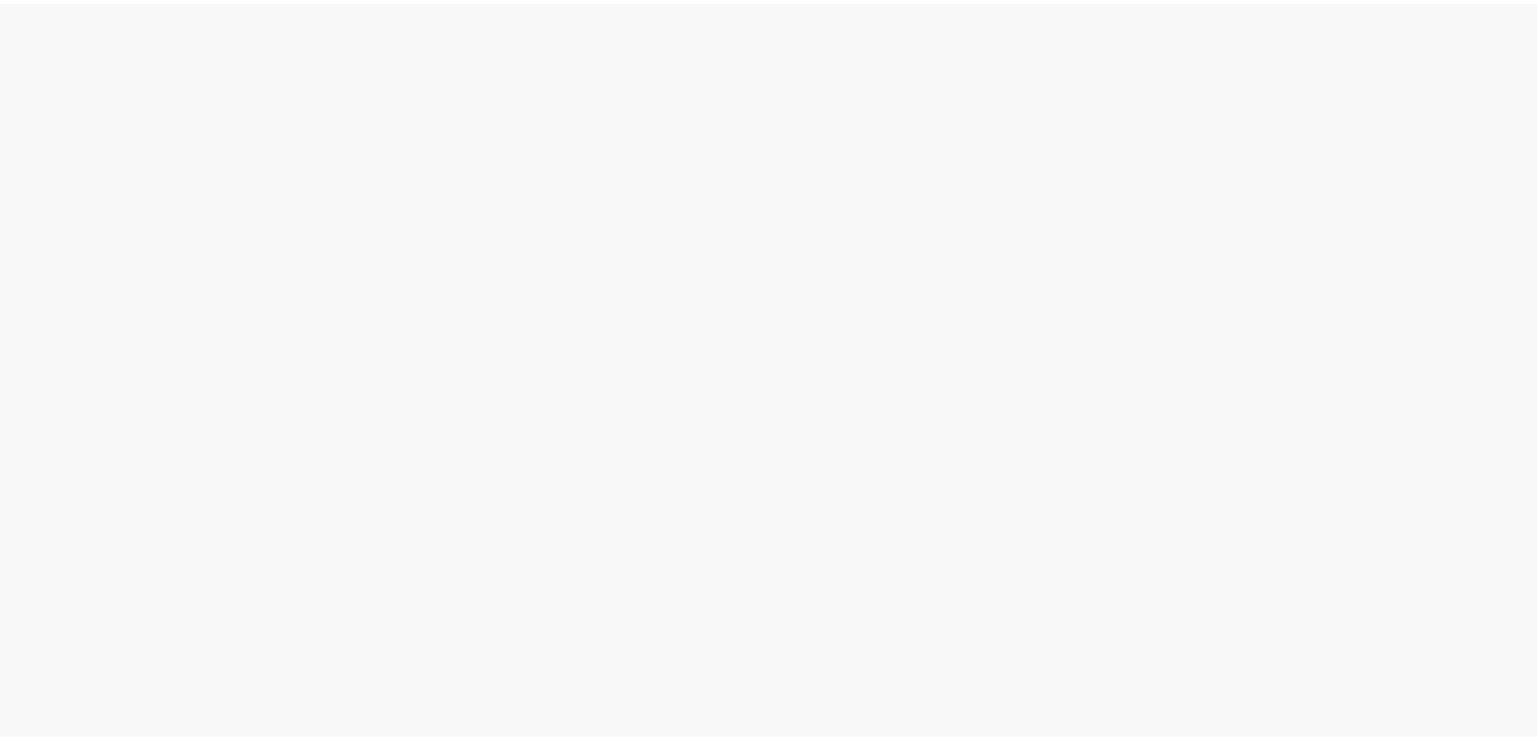scroll, scrollTop: 0, scrollLeft: 0, axis: both 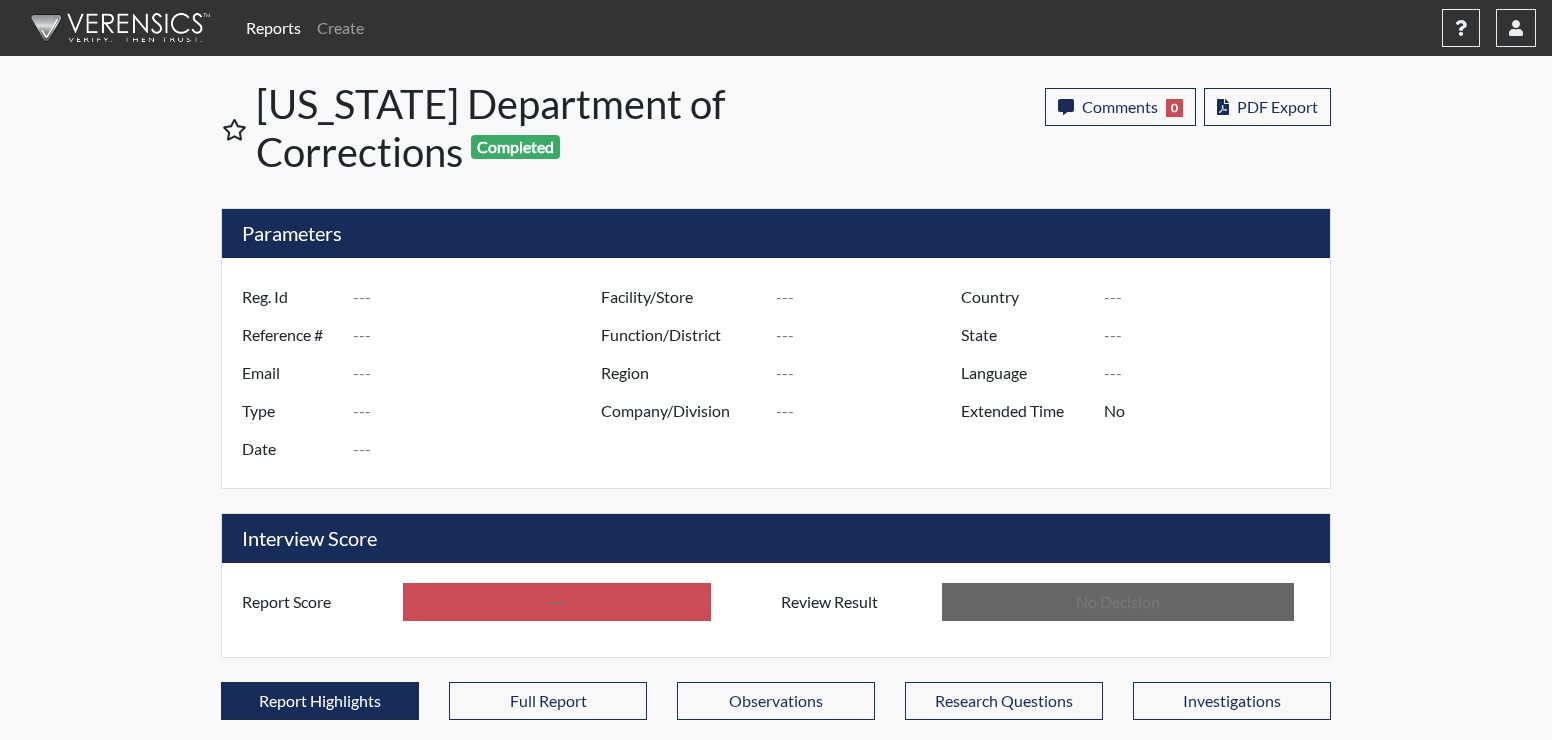 type on "JJT5722" 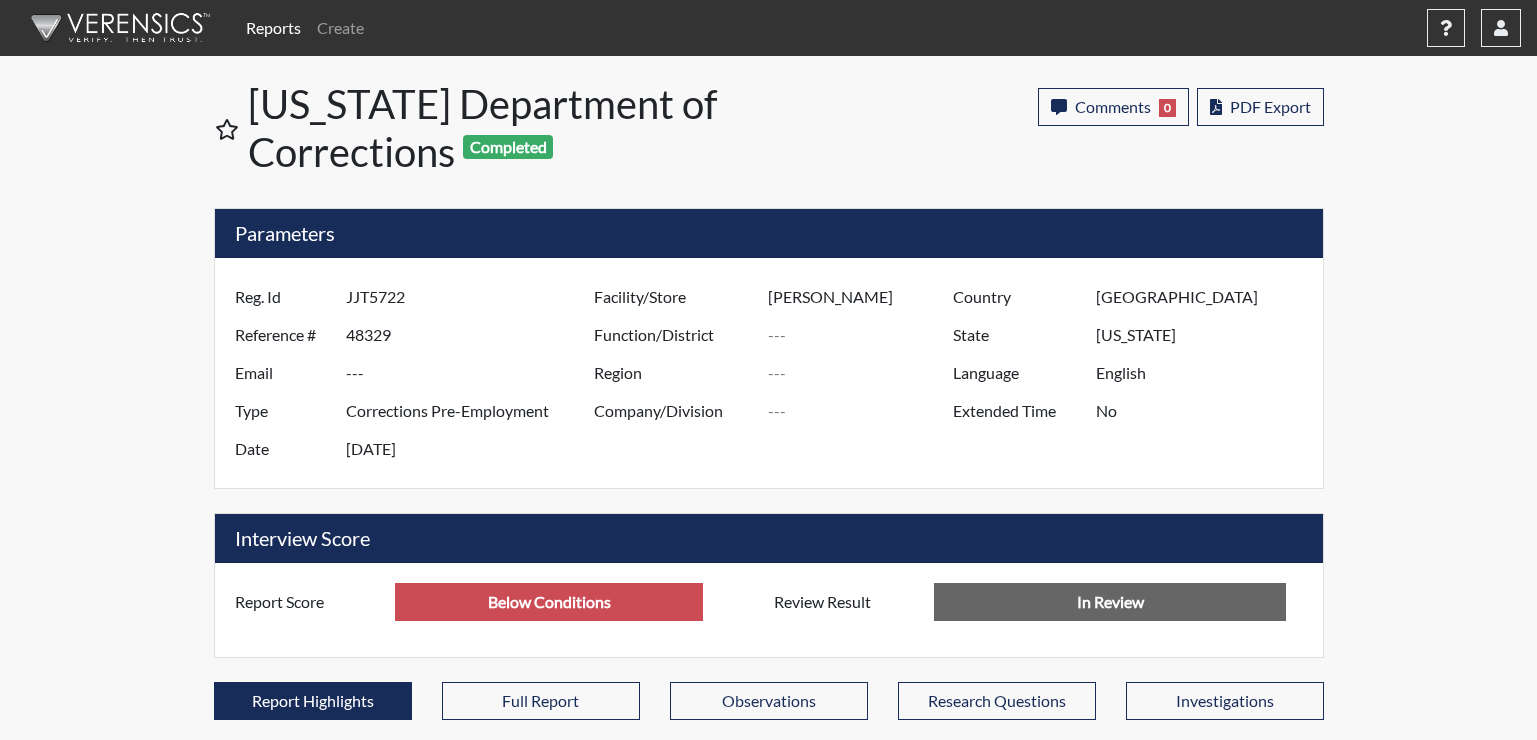 scroll, scrollTop: 999668, scrollLeft: 999169, axis: both 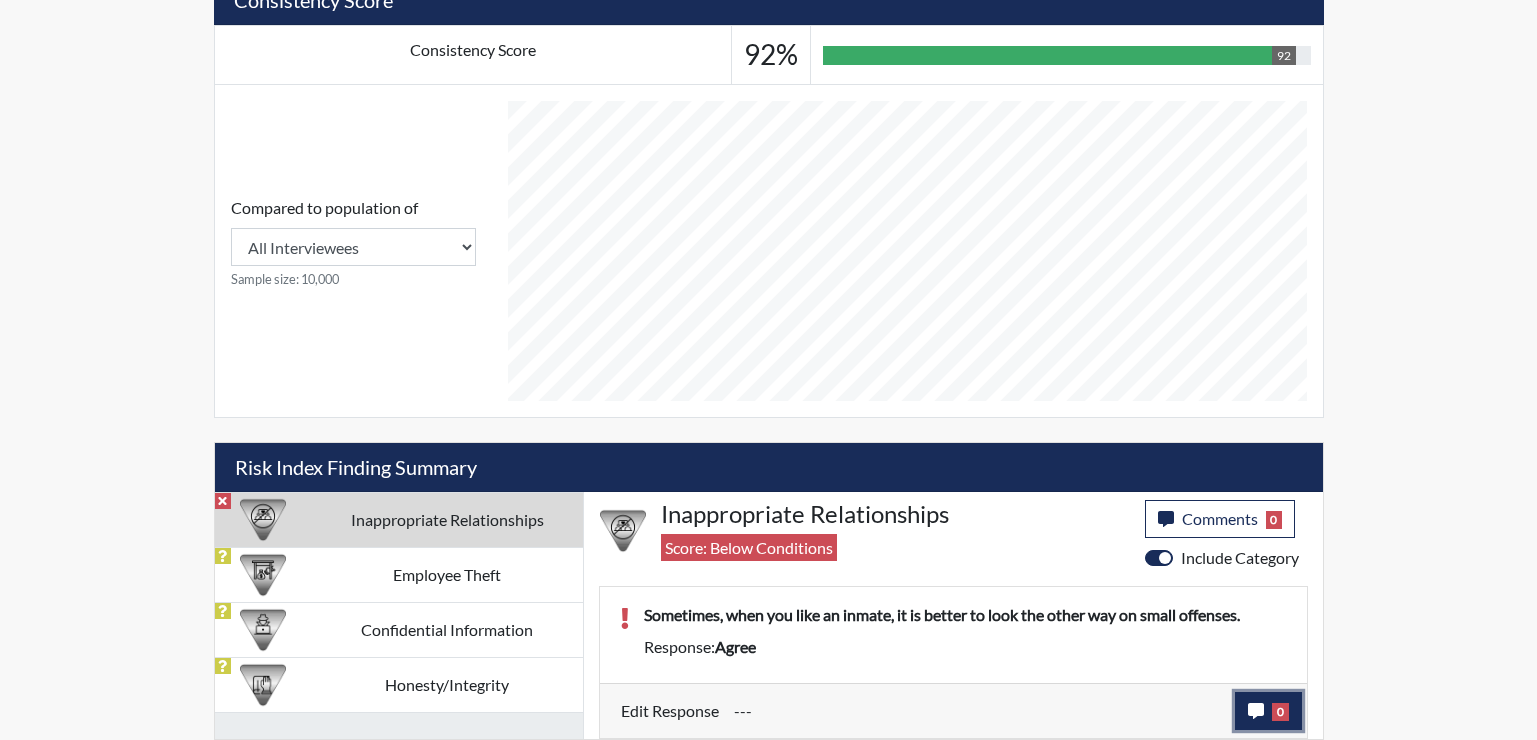 click on "0" at bounding box center [1268, 711] 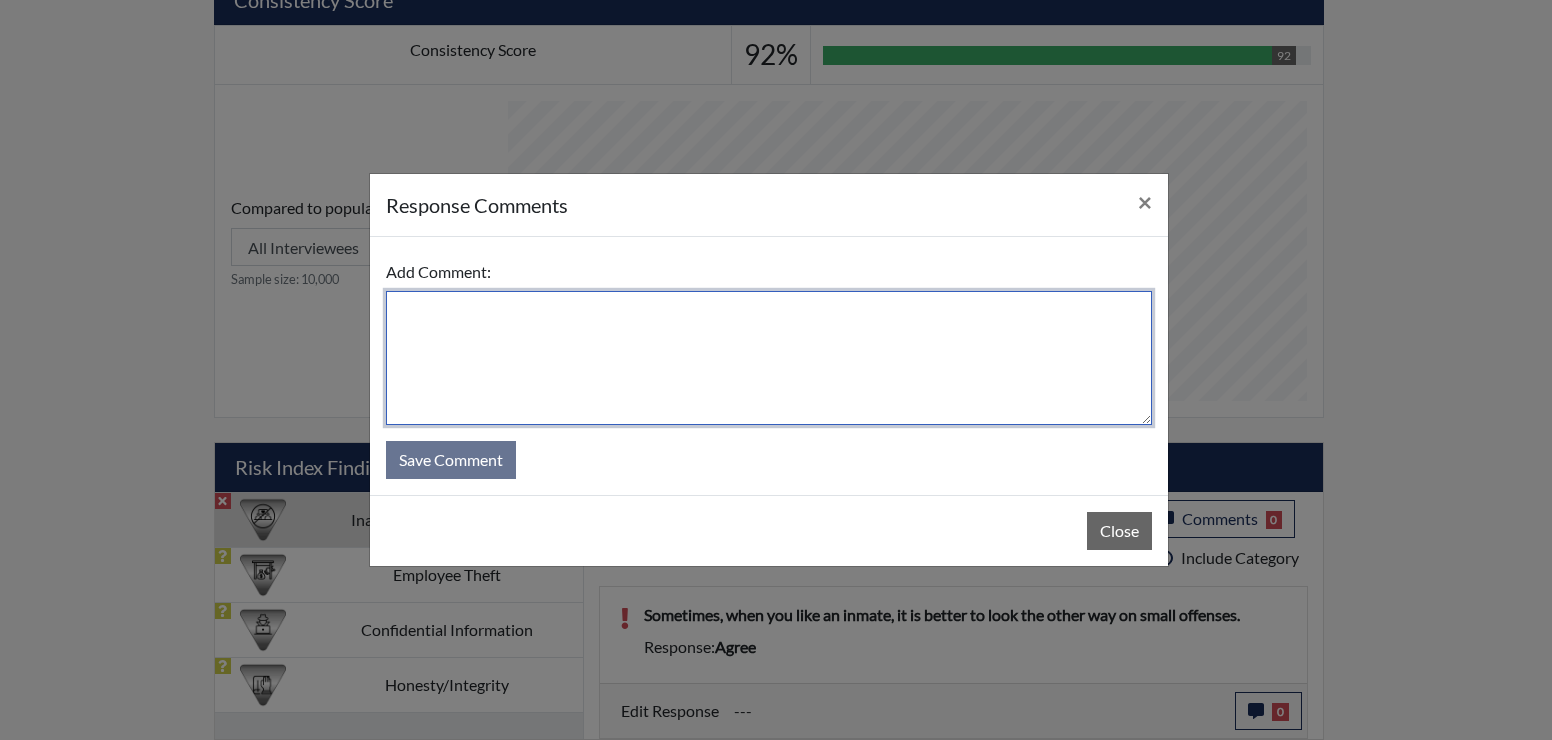 click at bounding box center [769, 358] 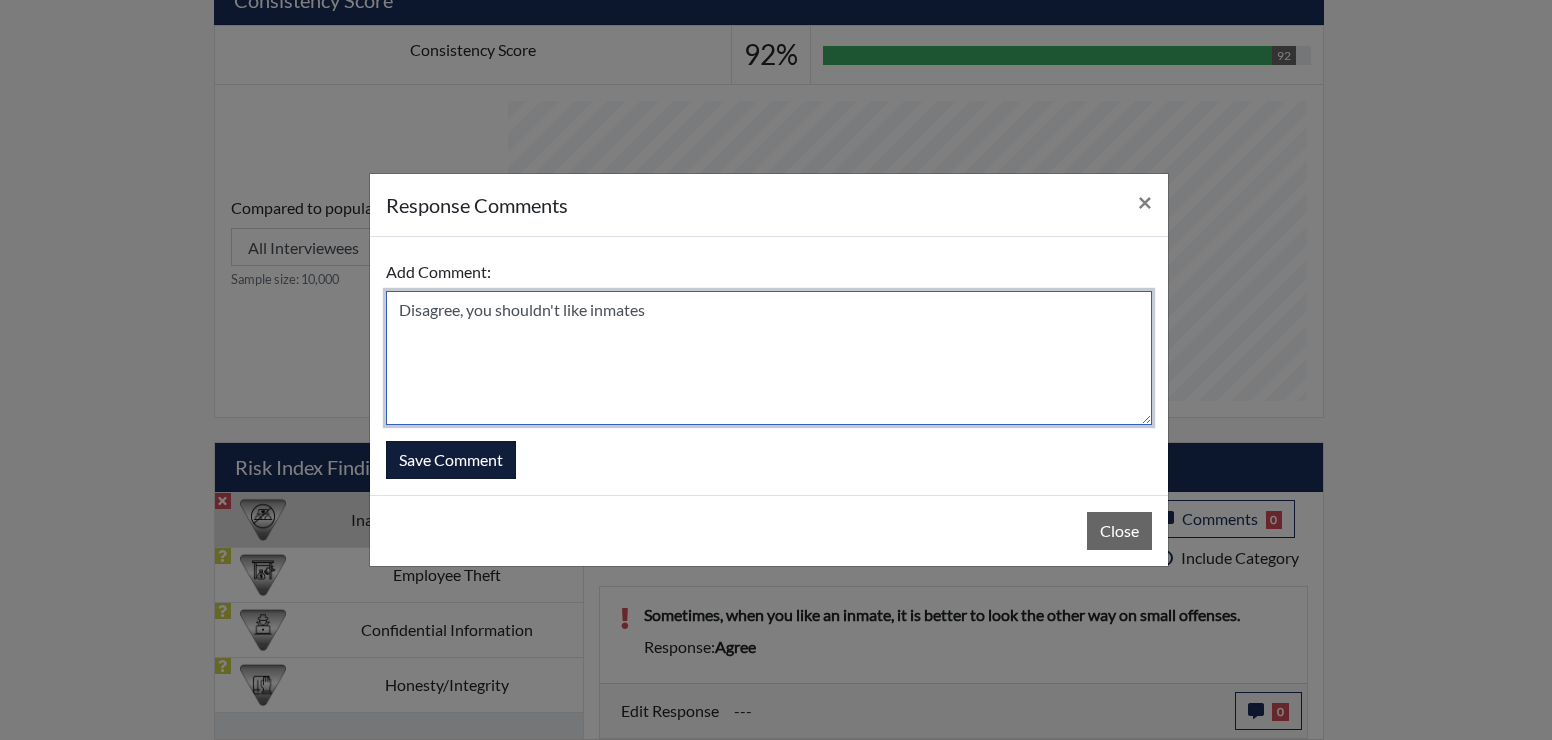 type on "Disagree, you shouldn't like inmates" 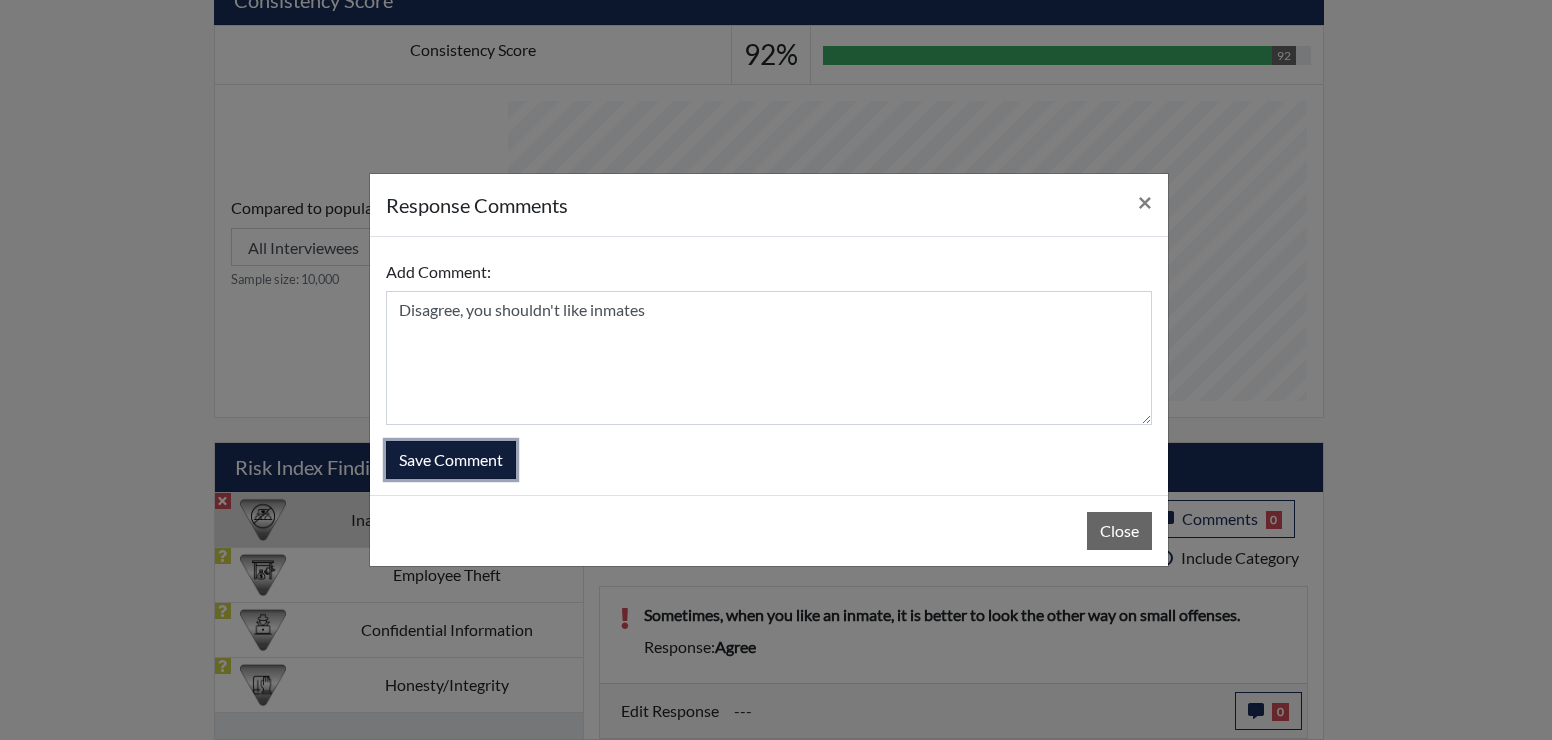 click on "Save Comment" at bounding box center [451, 460] 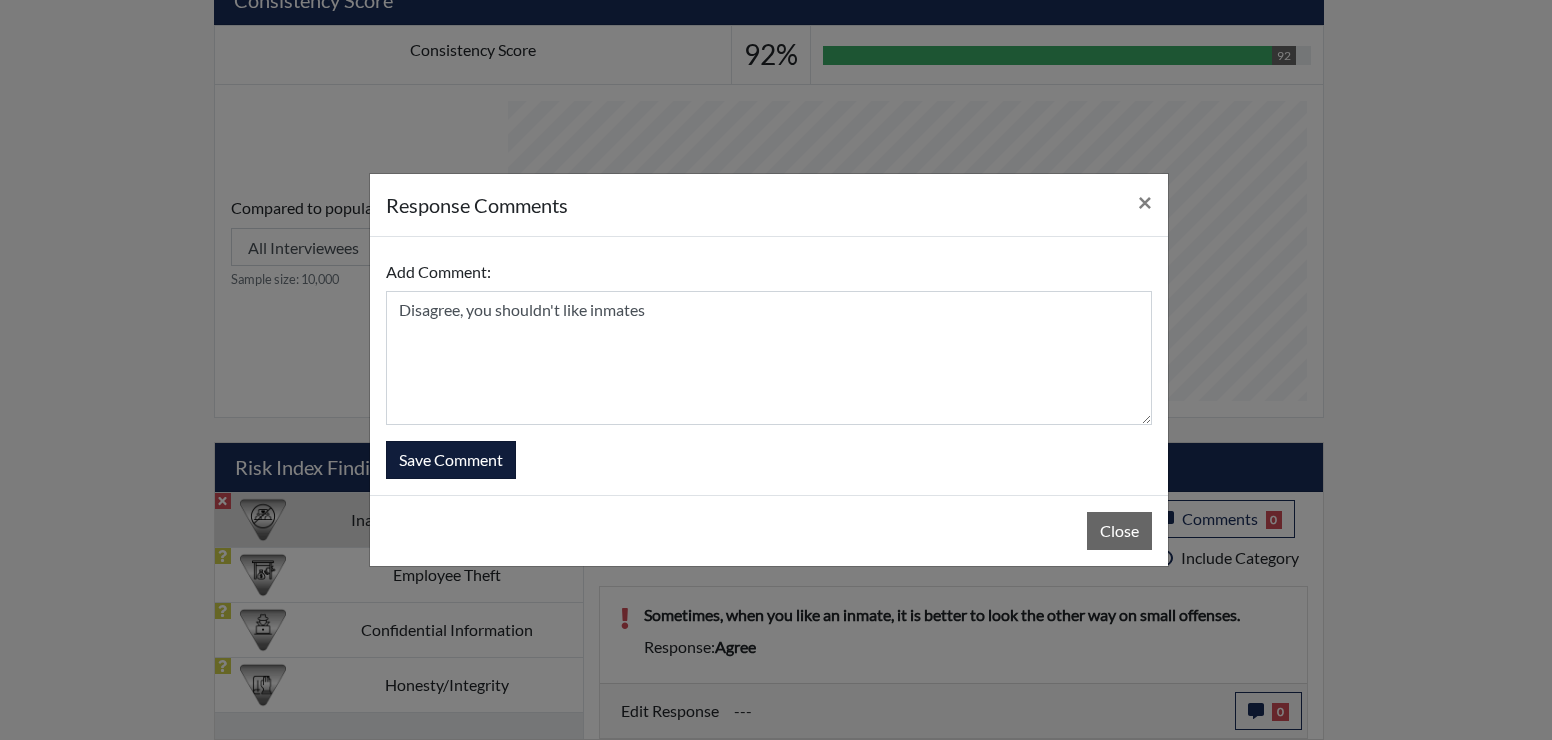 type 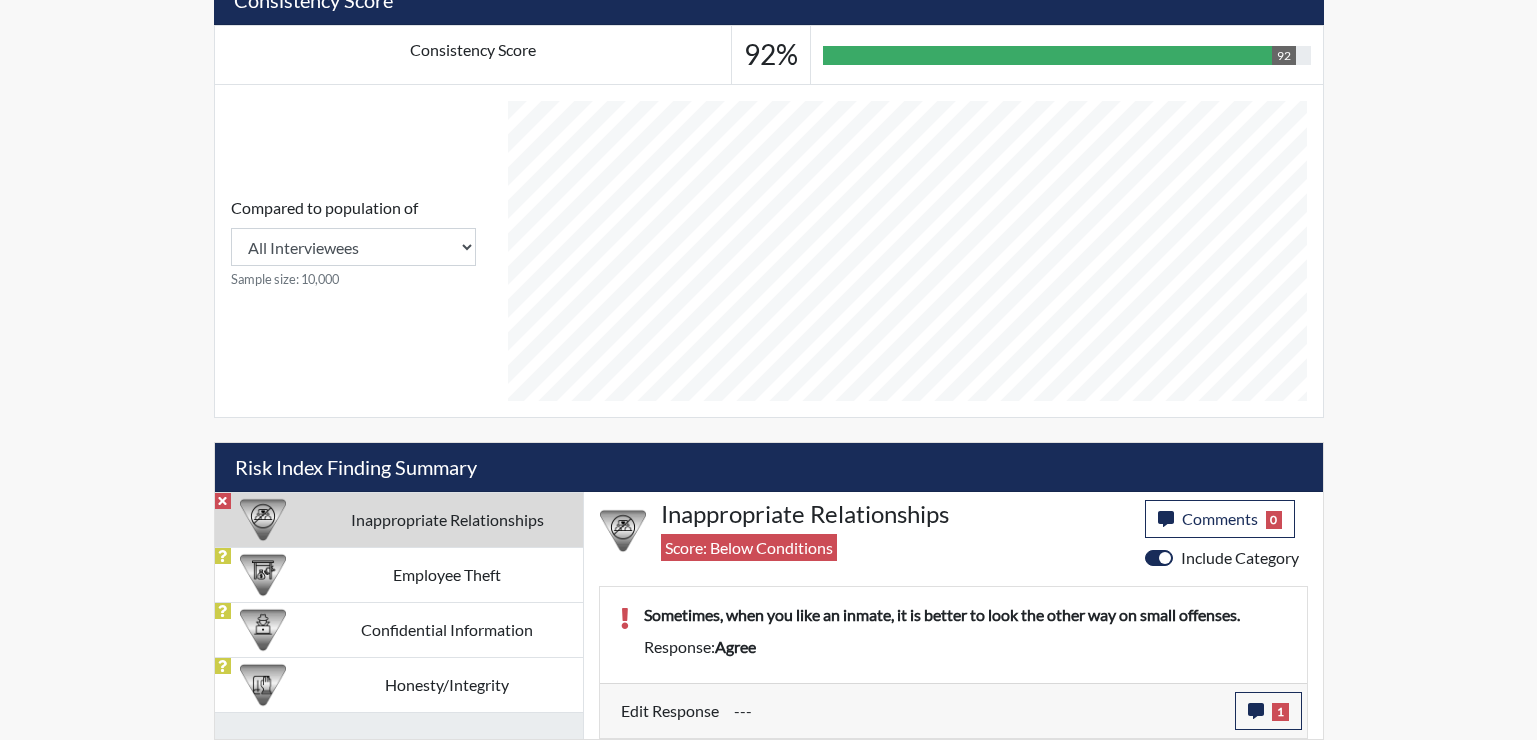 scroll, scrollTop: 999668, scrollLeft: 999169, axis: both 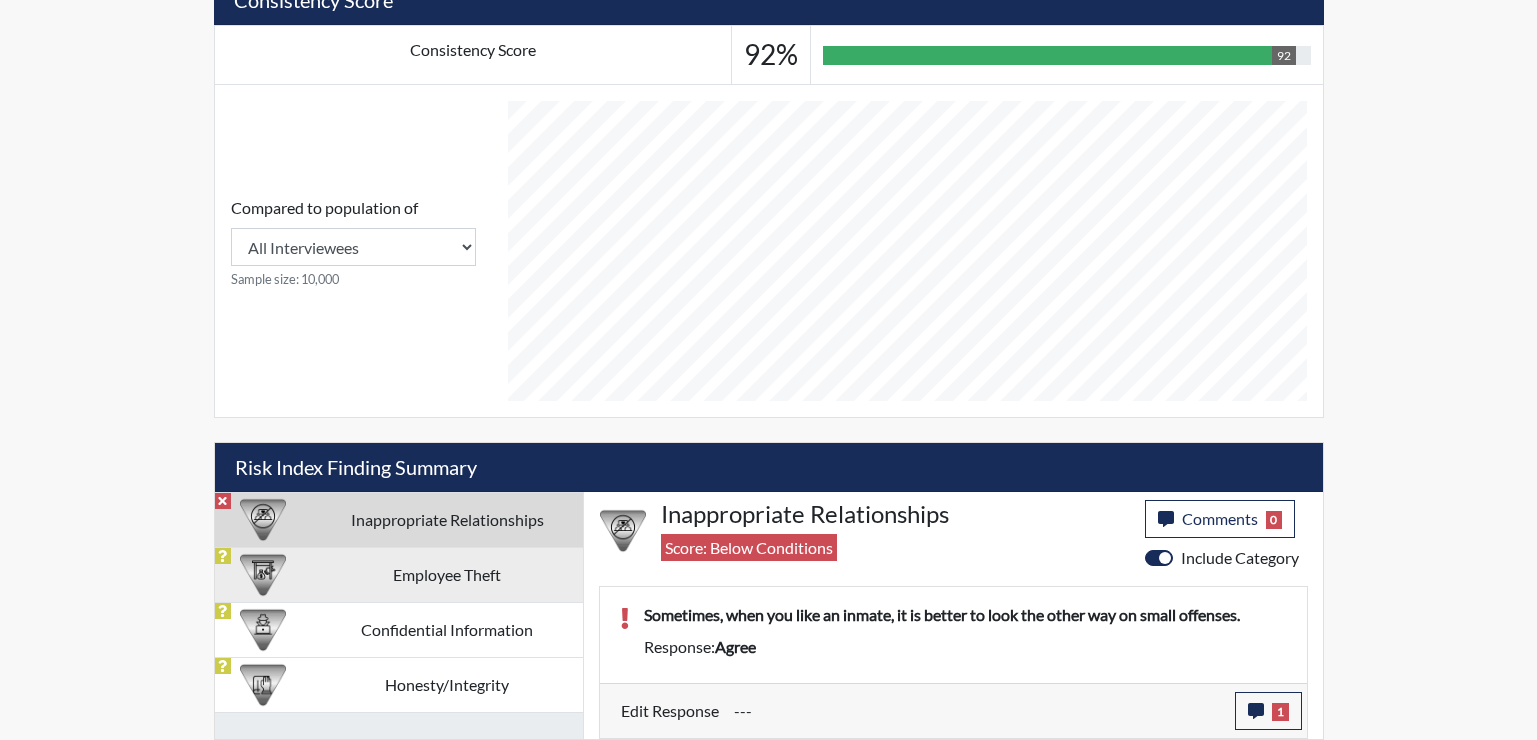 click on "Employee Theft" at bounding box center [447, 574] 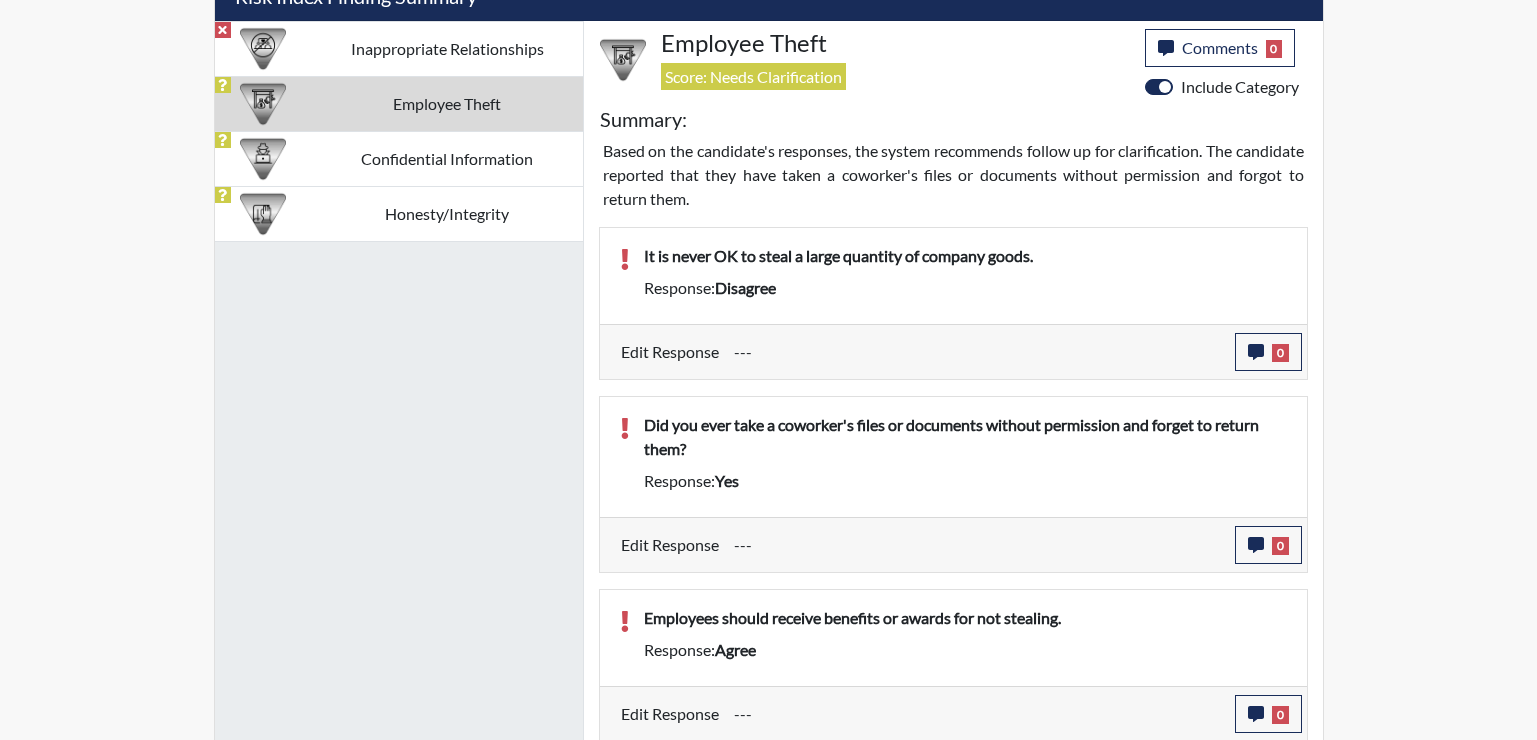 scroll, scrollTop: 1242, scrollLeft: 0, axis: vertical 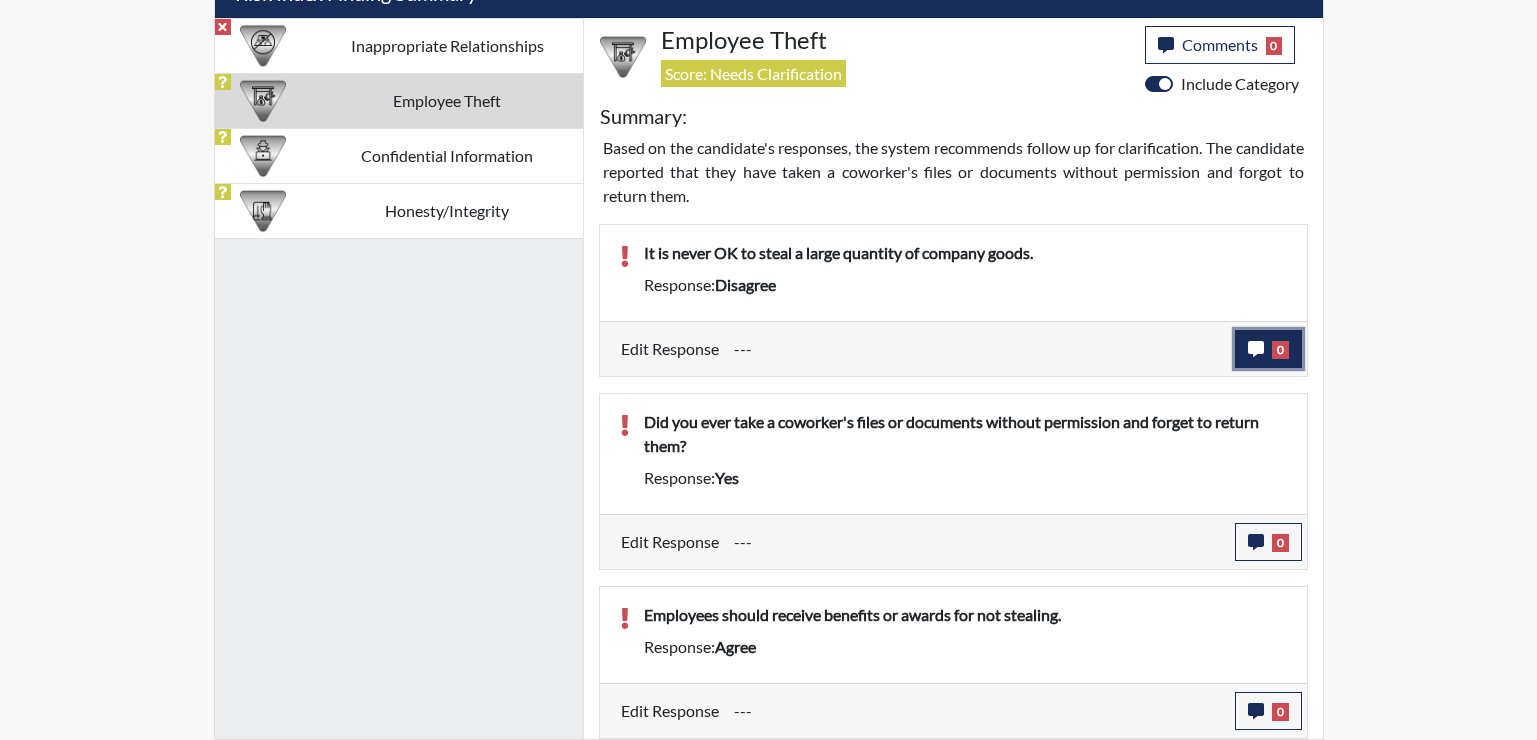 click 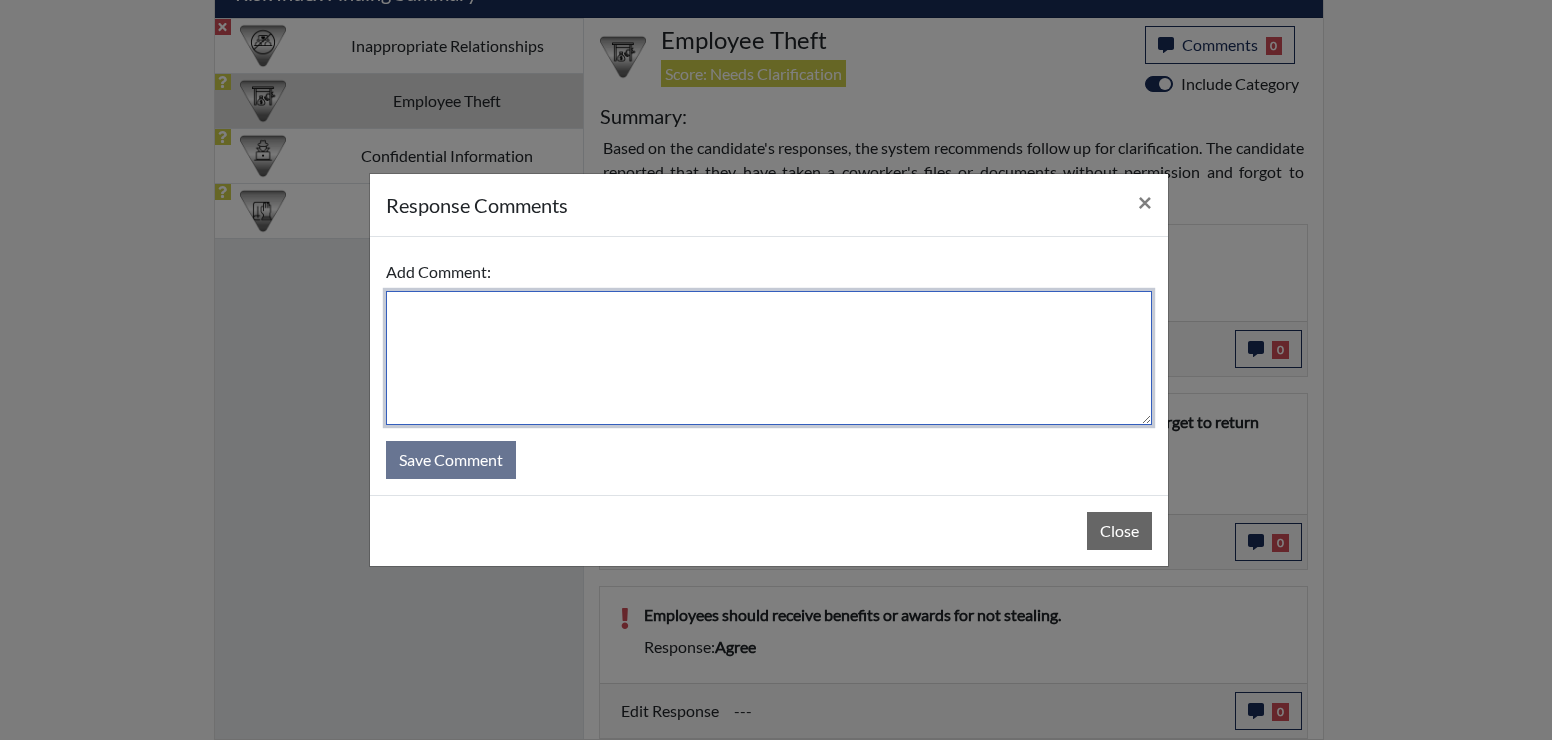 click at bounding box center (769, 358) 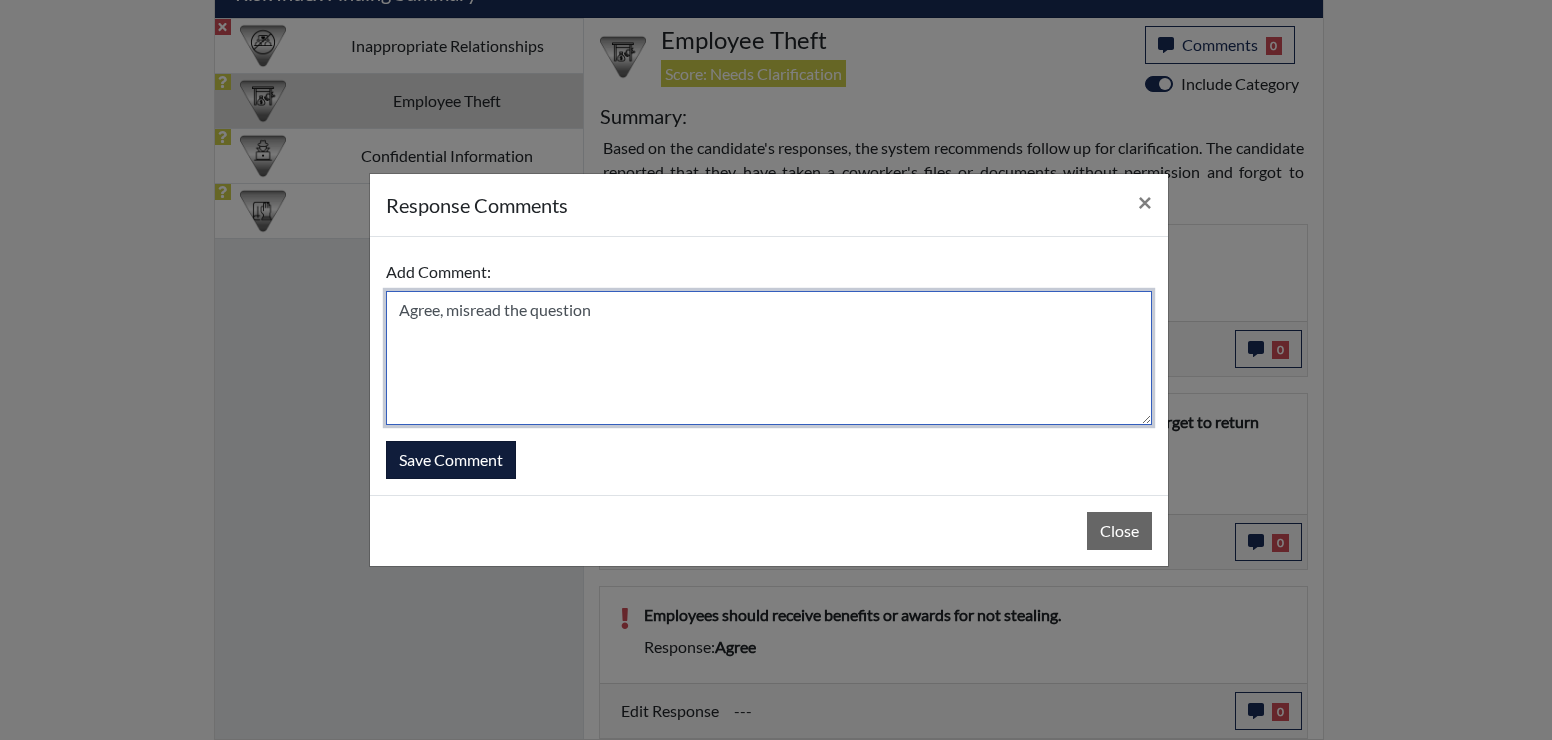 type on "Agree, misread the question" 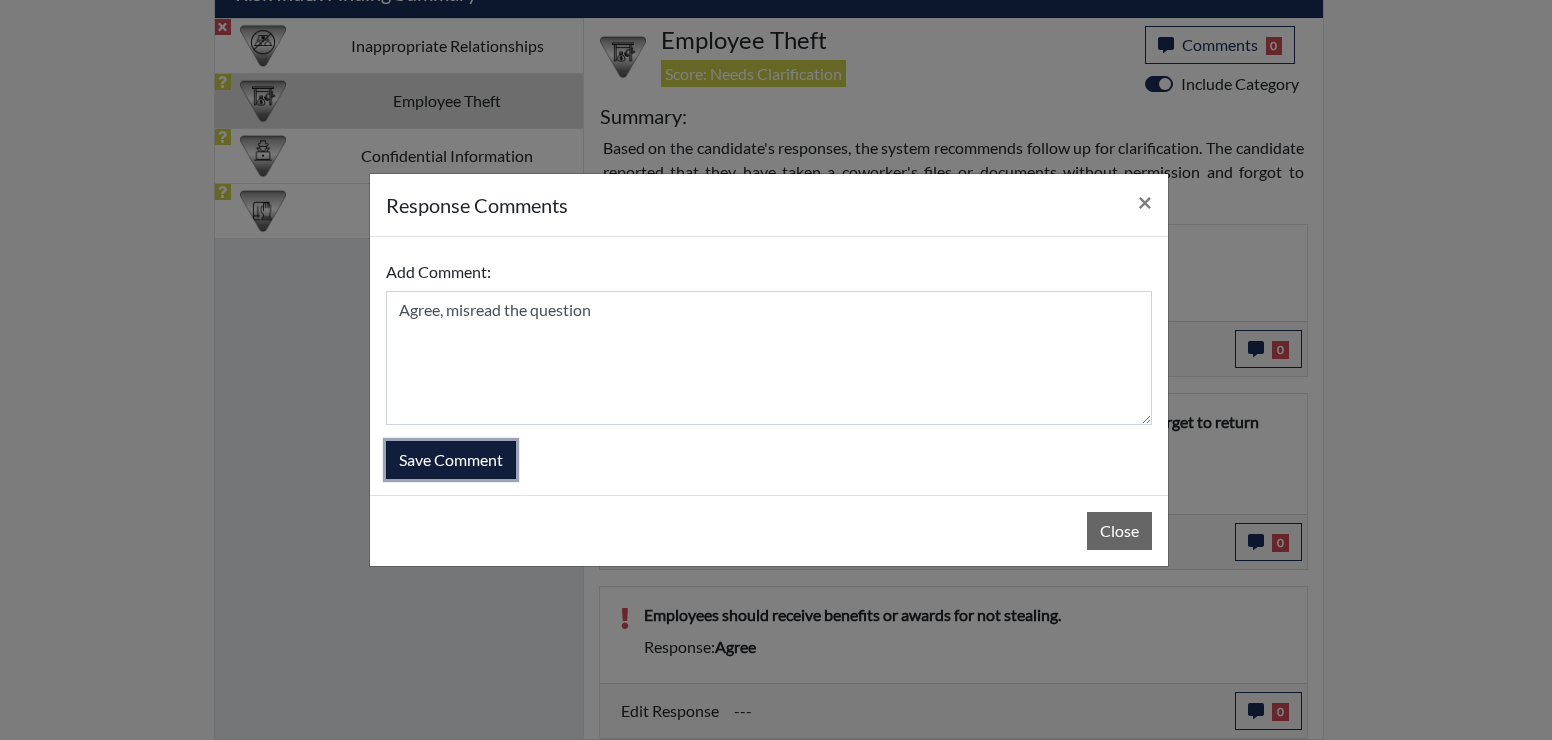 click on "Save Comment" at bounding box center [451, 460] 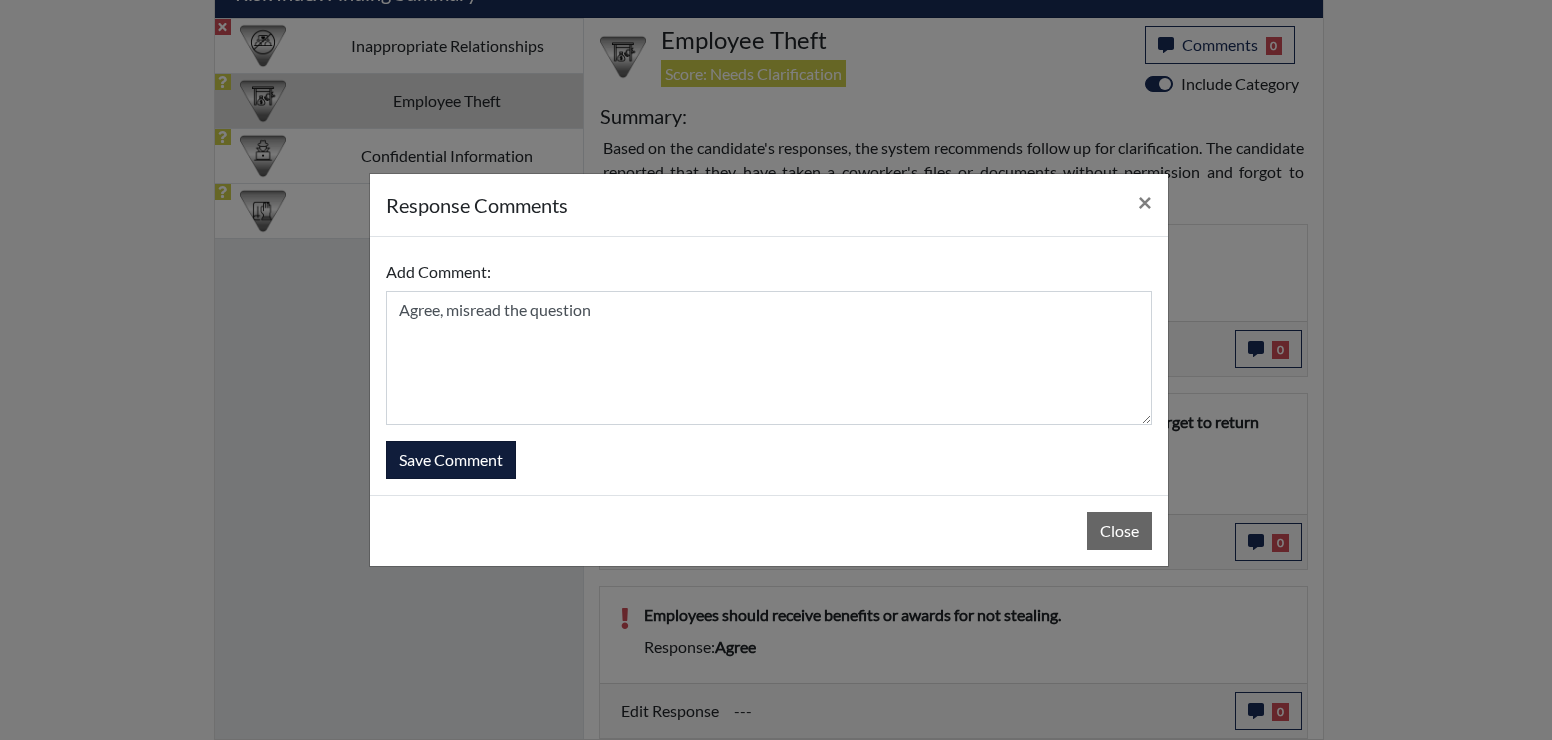 type 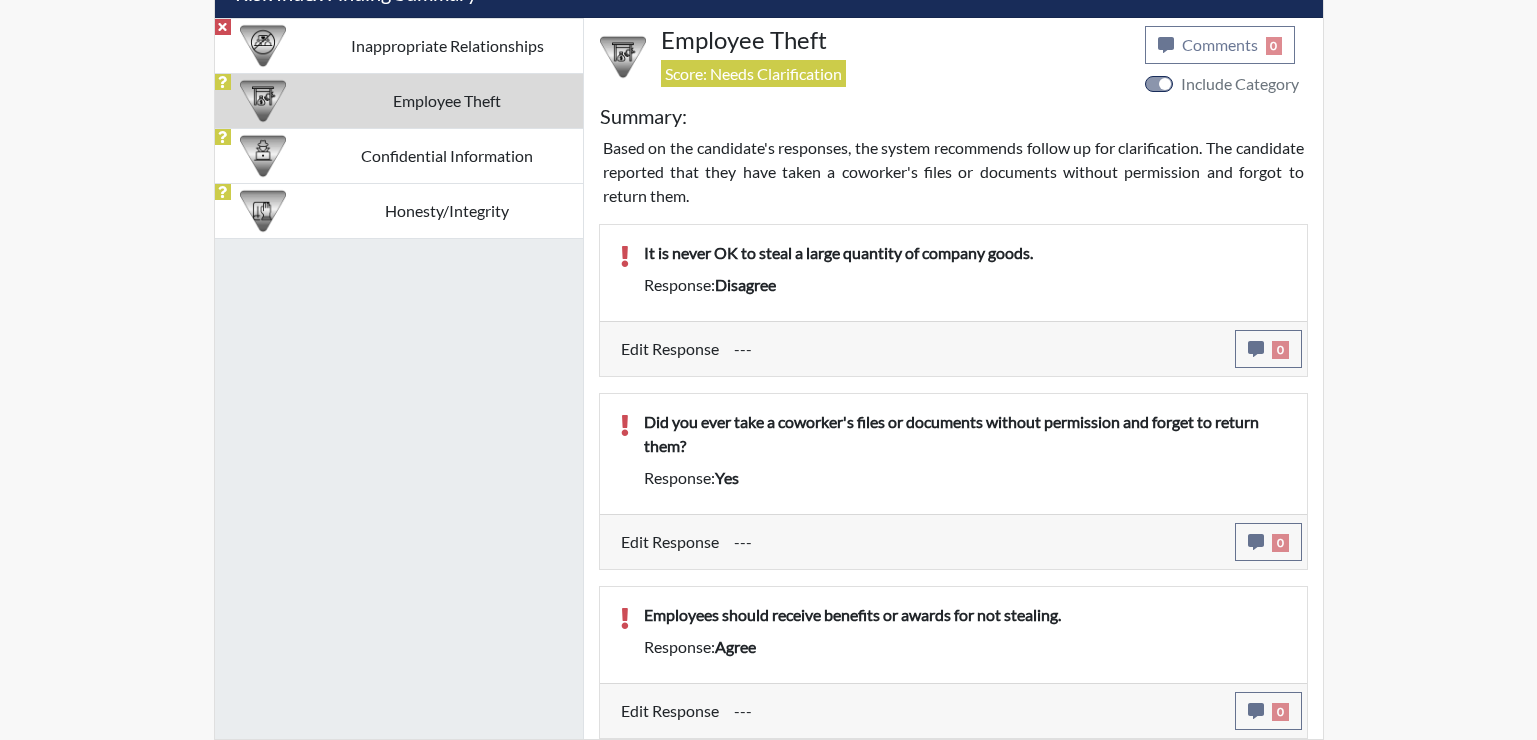 click on "Inappropriate Relationships Employee Theft Confidential Information Honesty/Integrity" at bounding box center (399, 378) 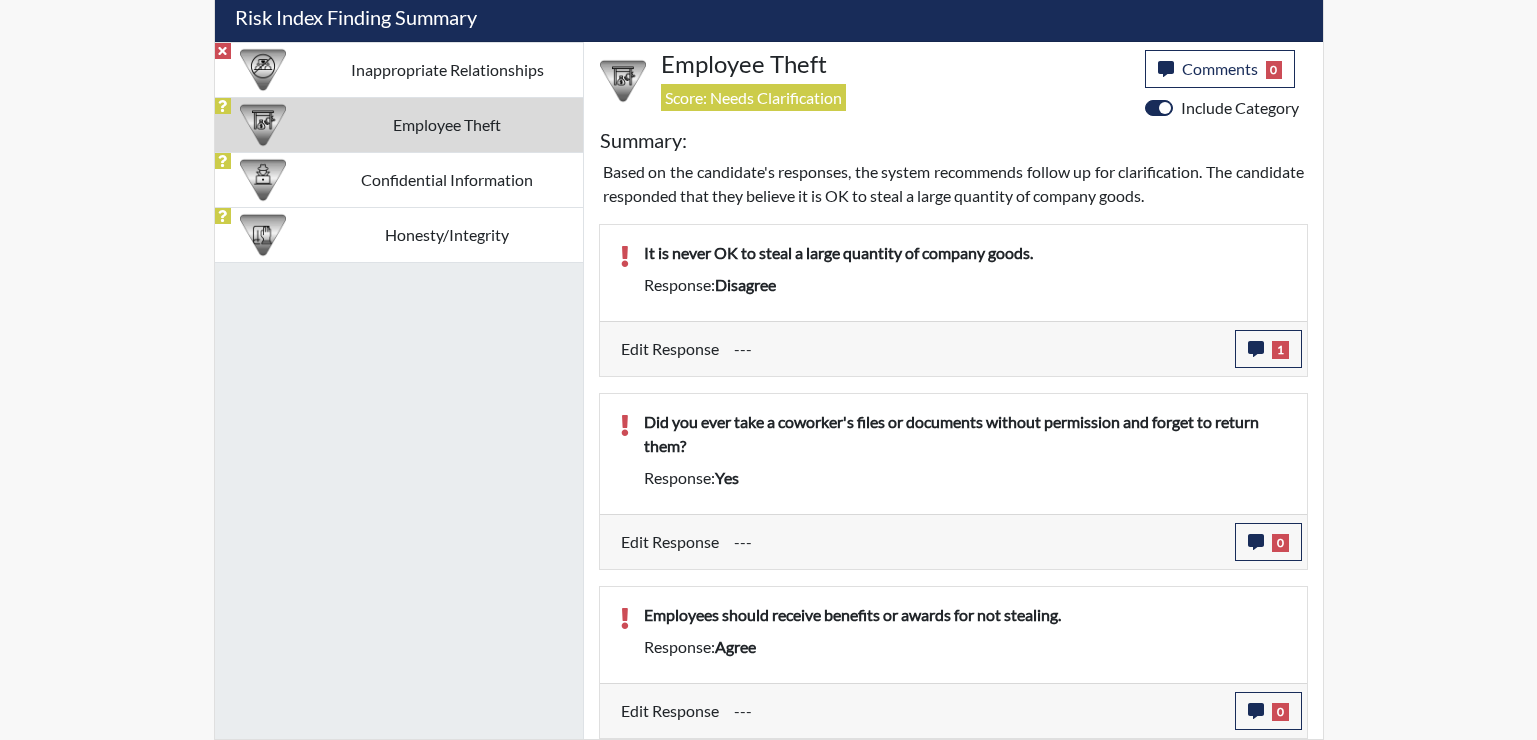 scroll, scrollTop: 999668, scrollLeft: 999169, axis: both 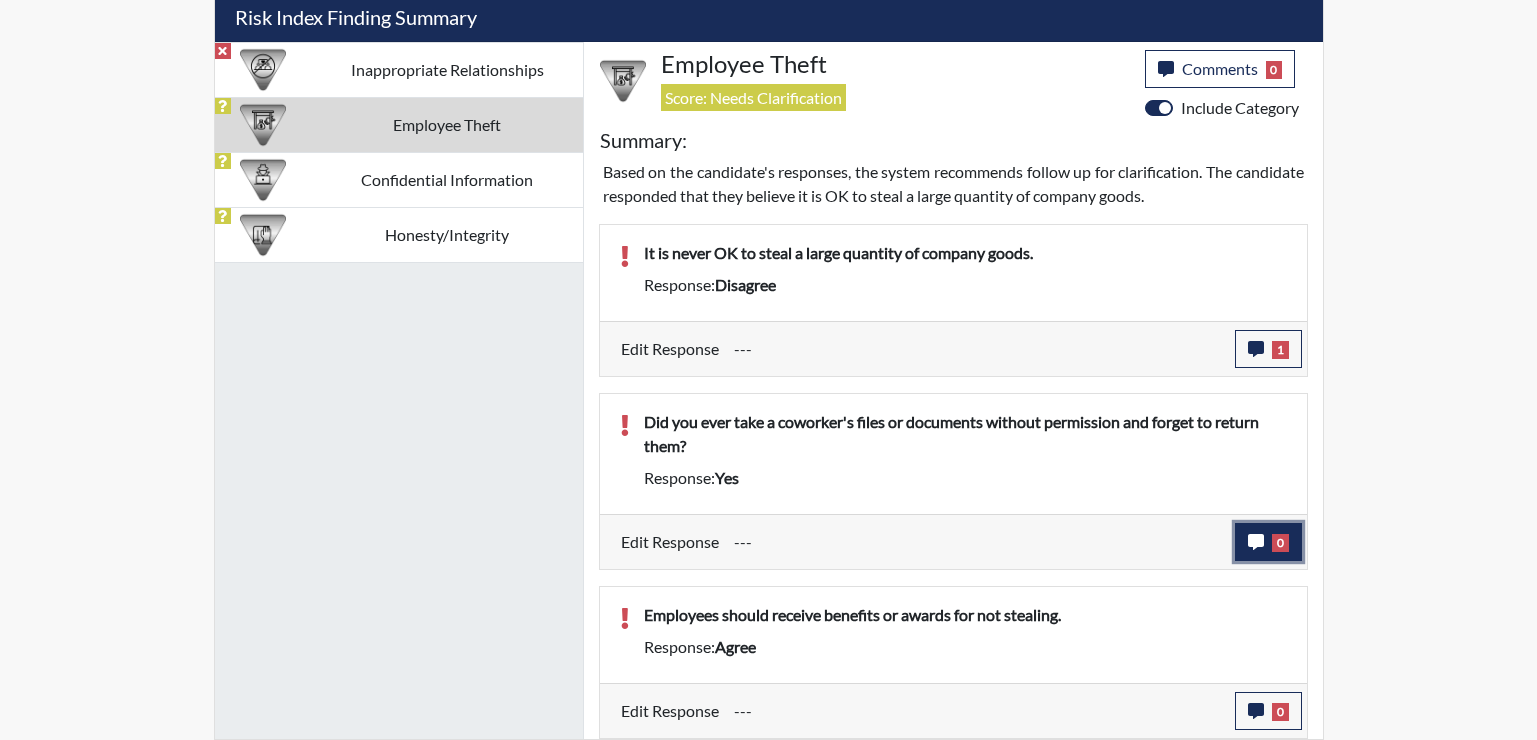 click 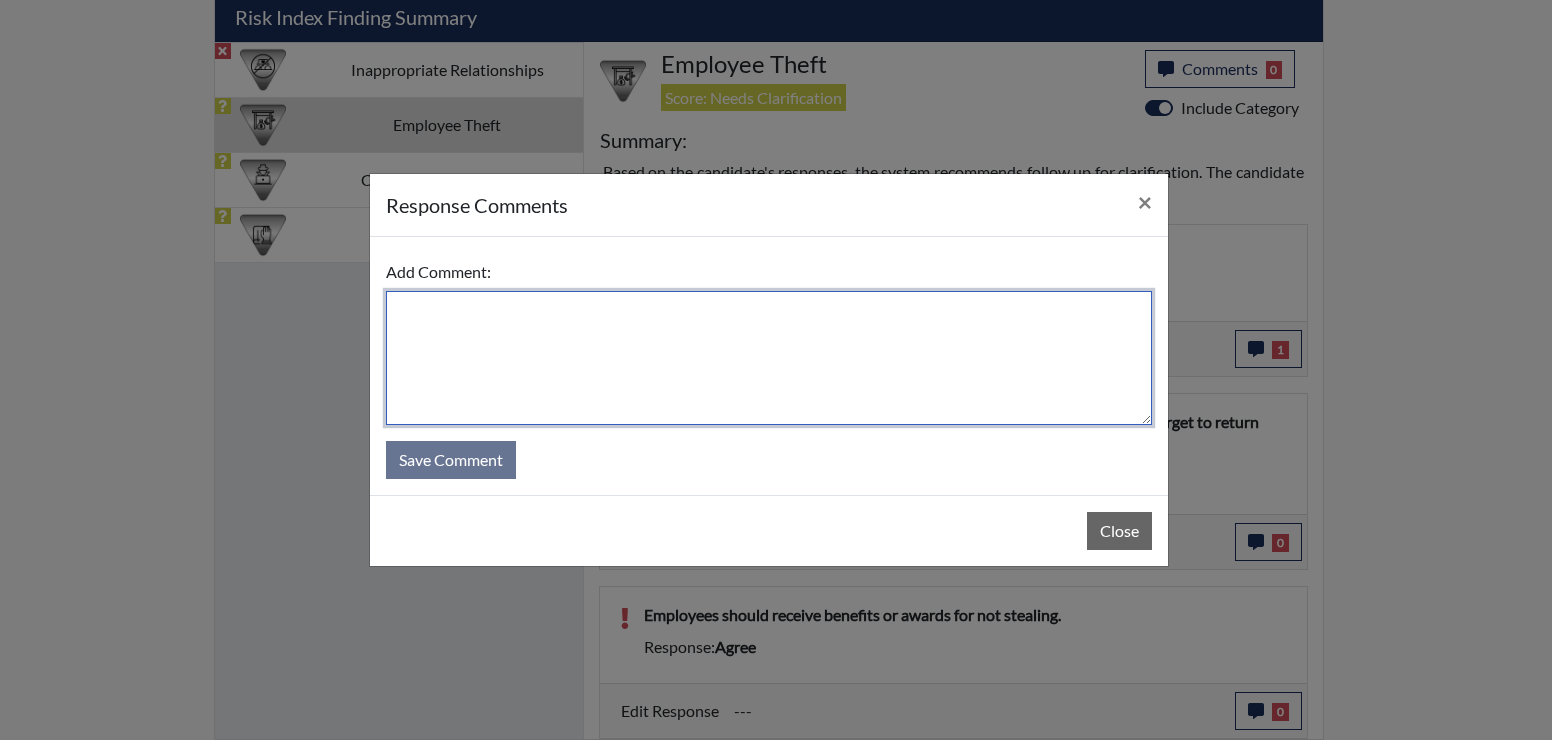 click at bounding box center (769, 358) 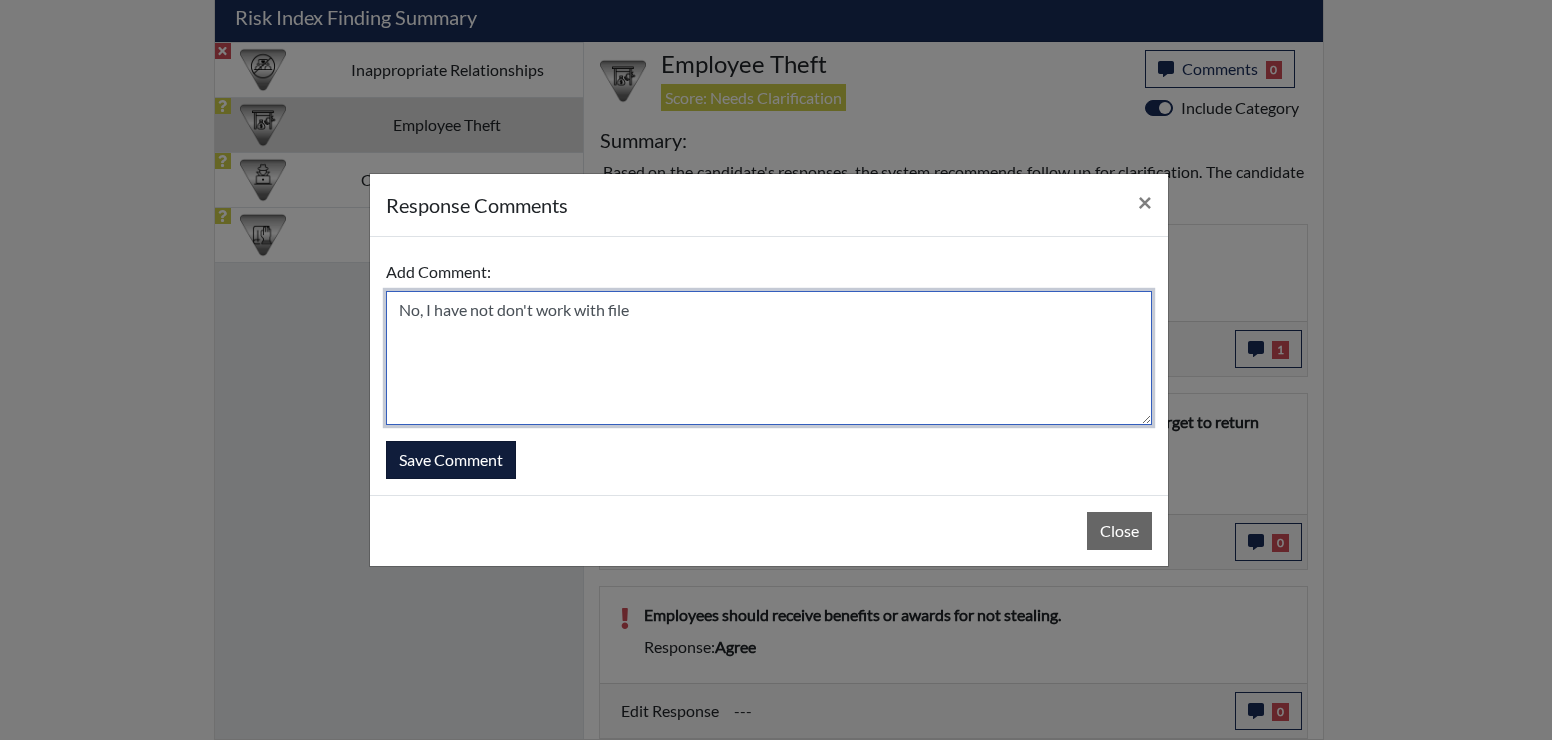 type on "No, I have not don't work with file" 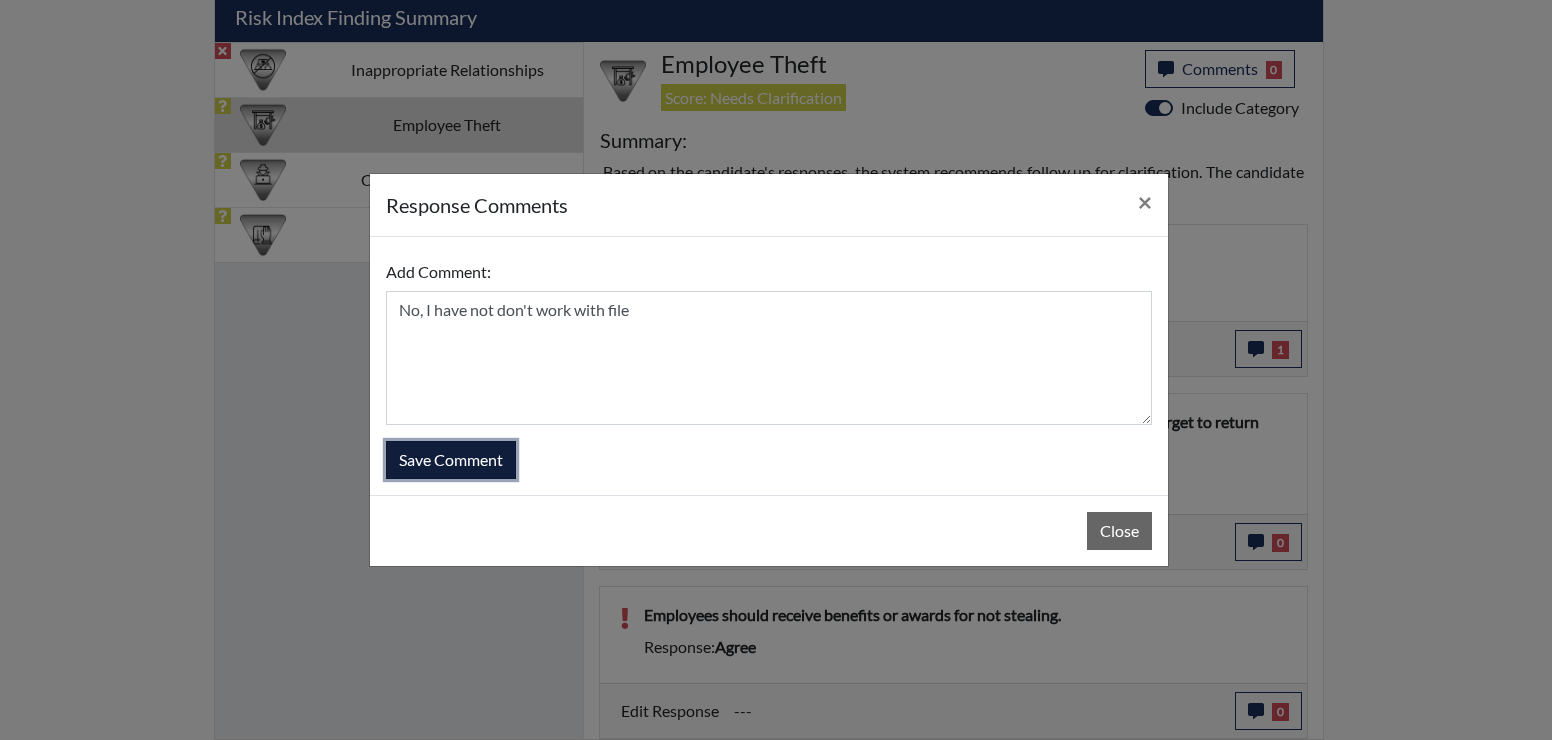 click on "Save Comment" at bounding box center [451, 460] 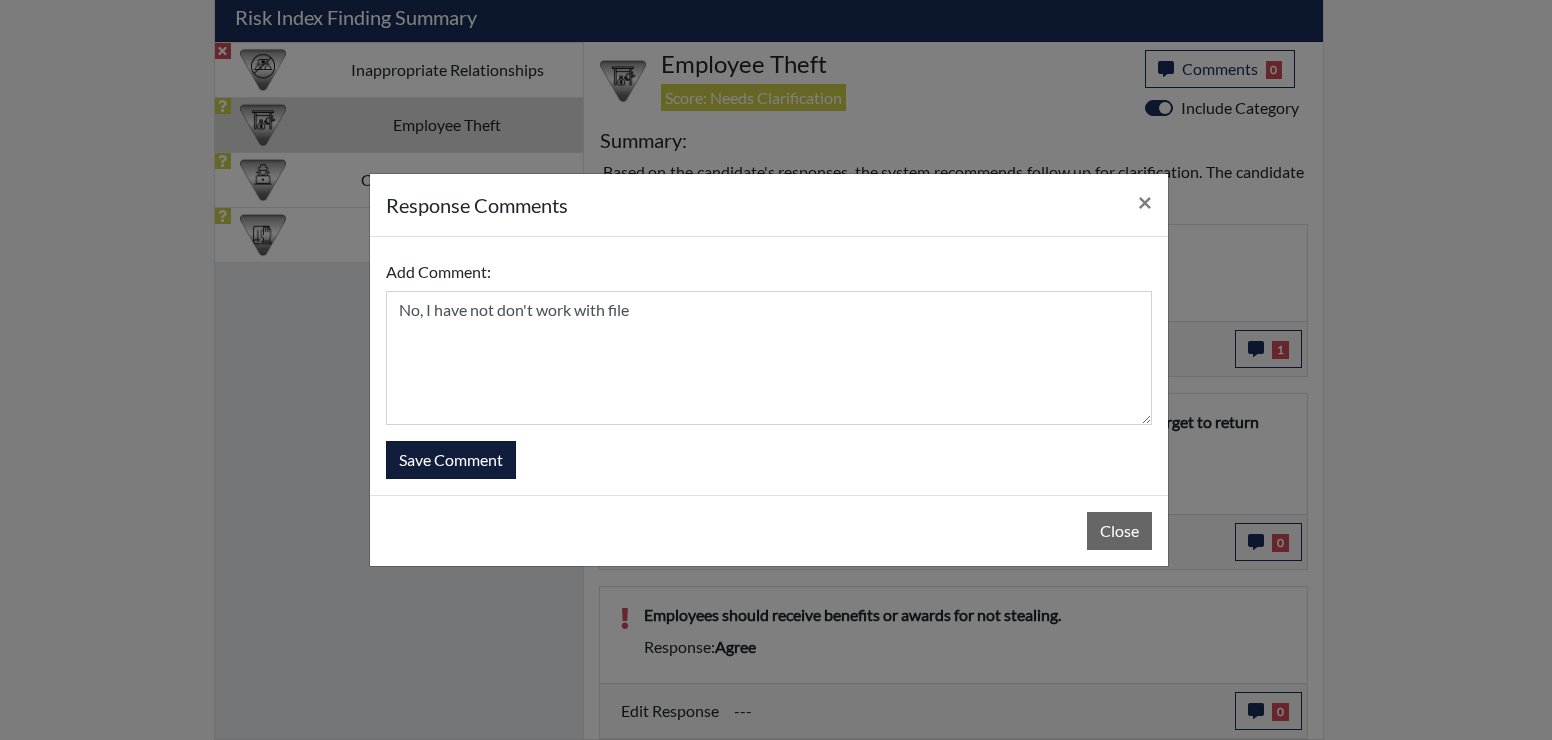 type 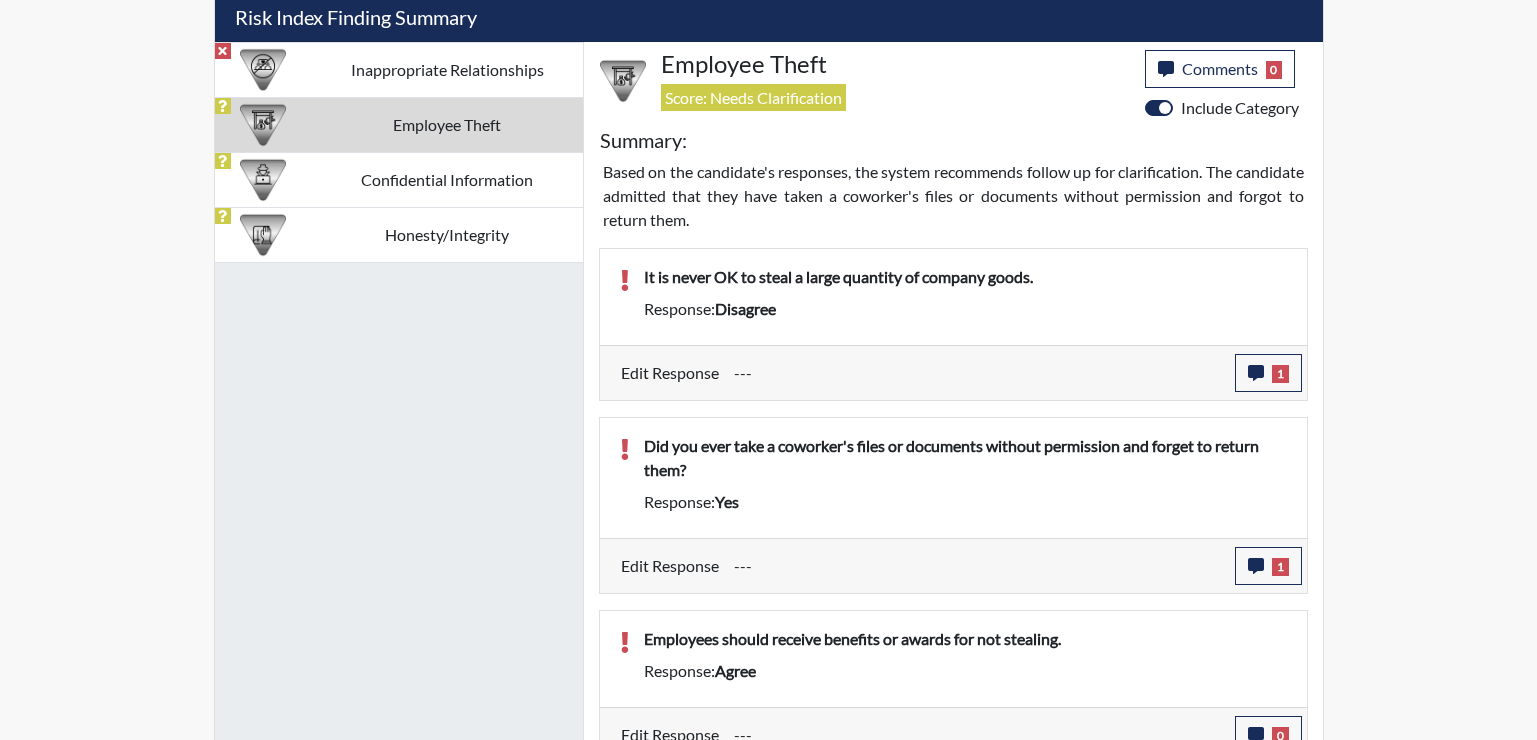 scroll, scrollTop: 999668, scrollLeft: 999169, axis: both 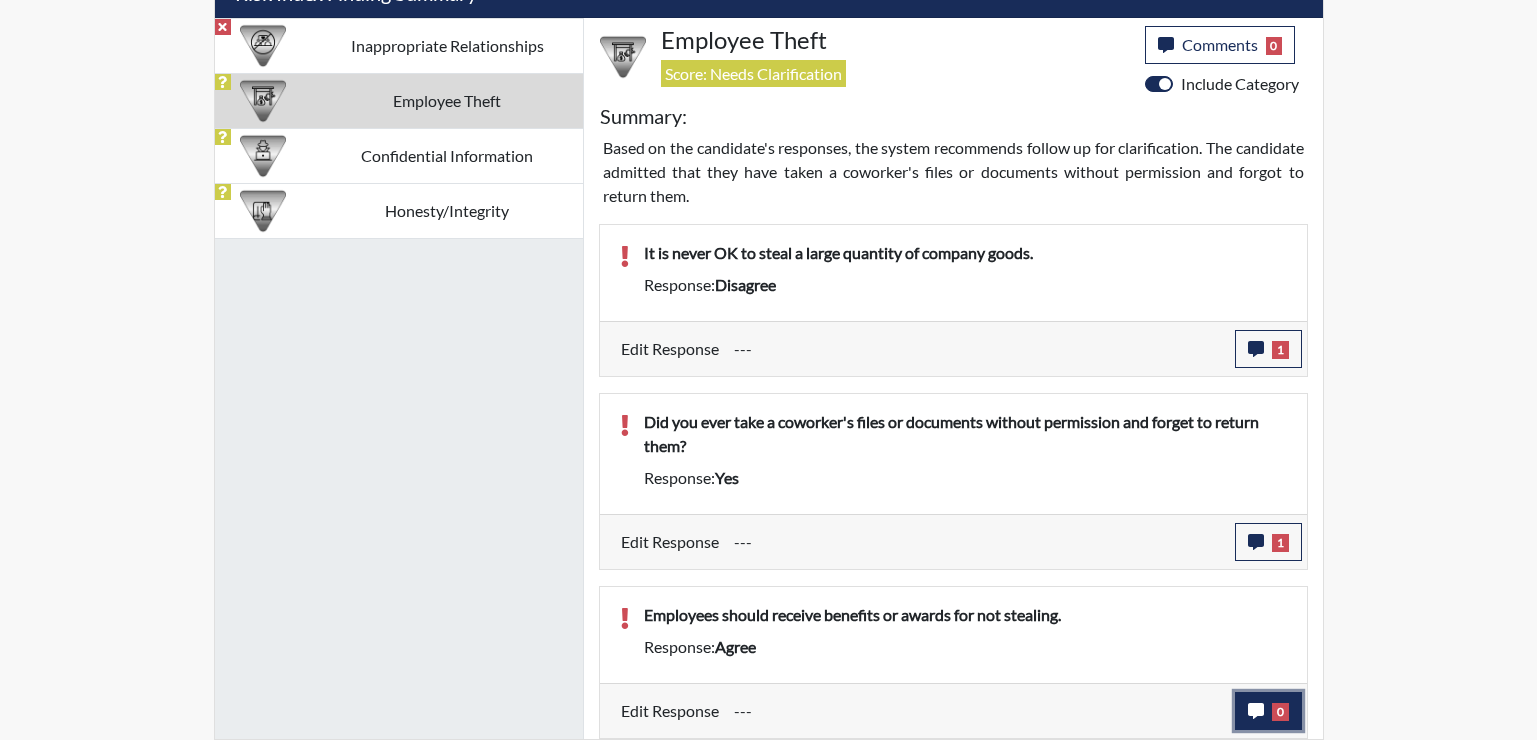 click 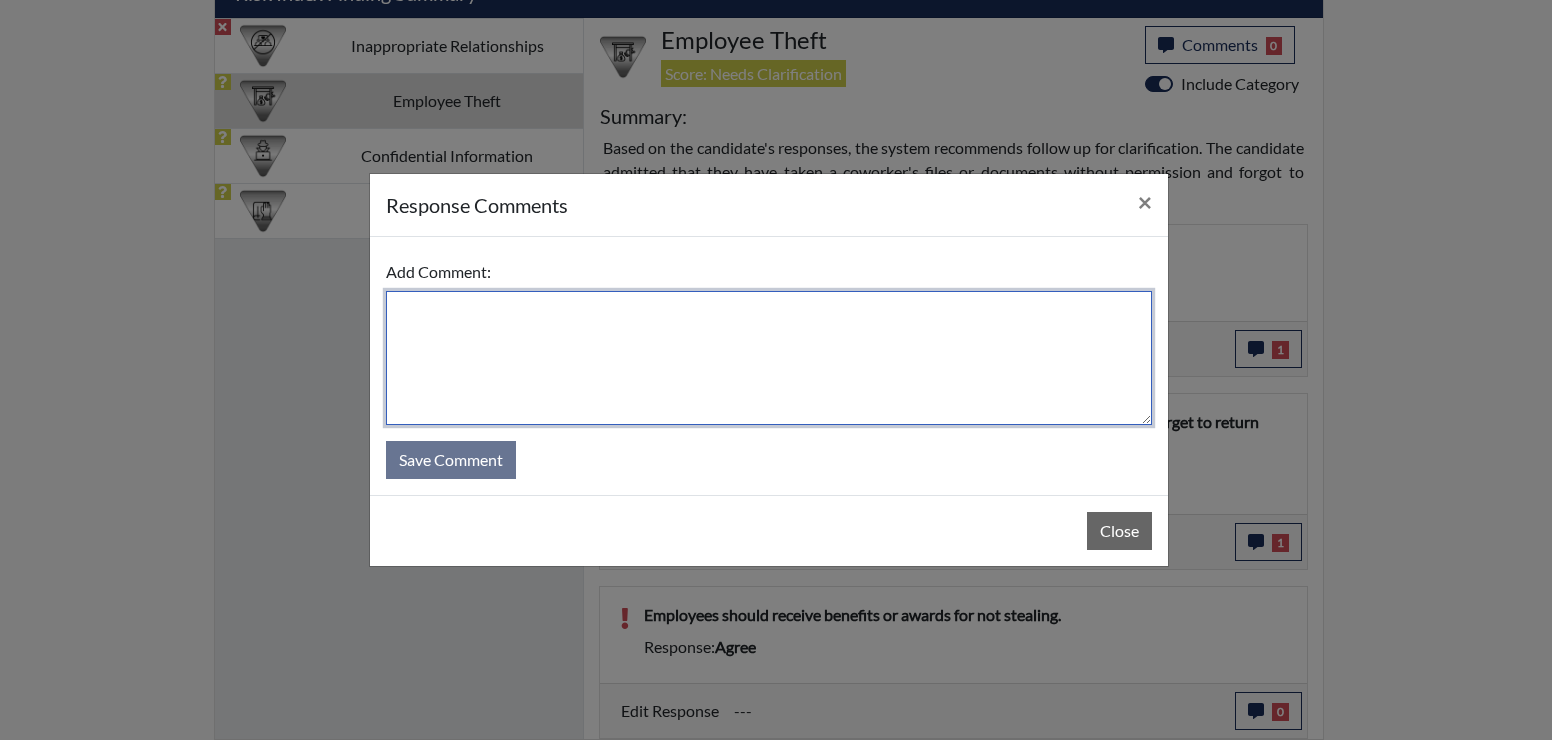 click at bounding box center (769, 358) 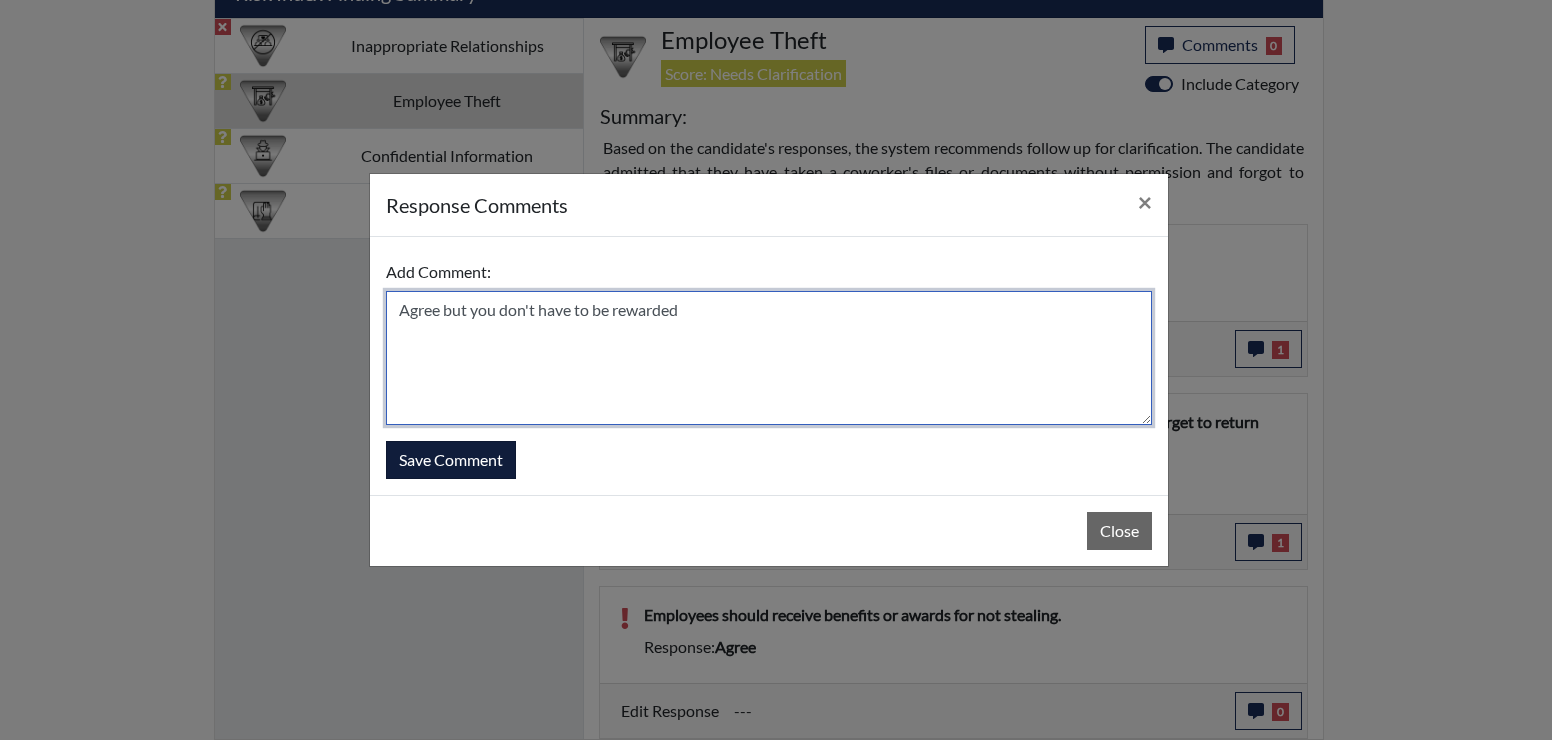 type on "Agree but you don't have to be rewarded" 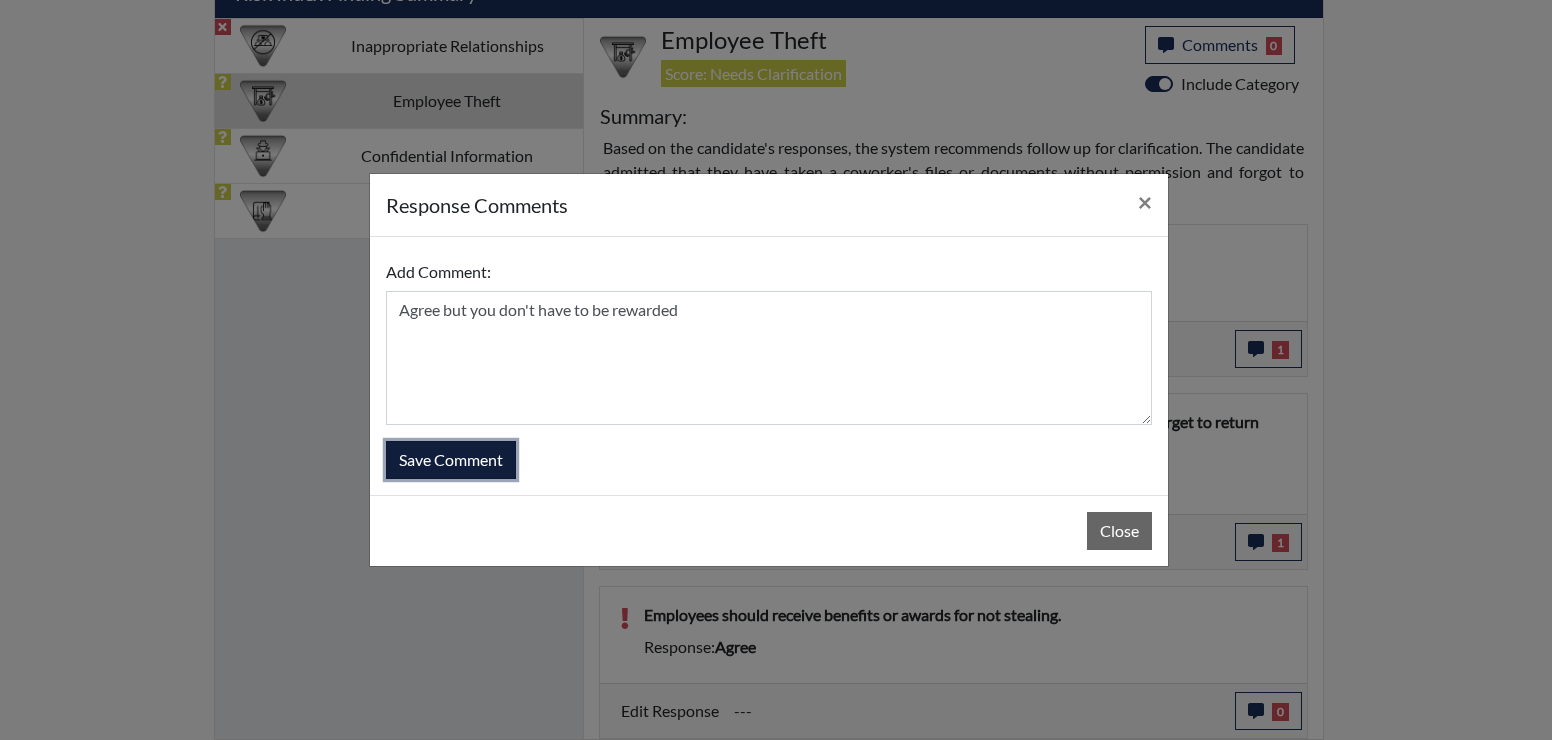 click on "Save Comment" at bounding box center (451, 460) 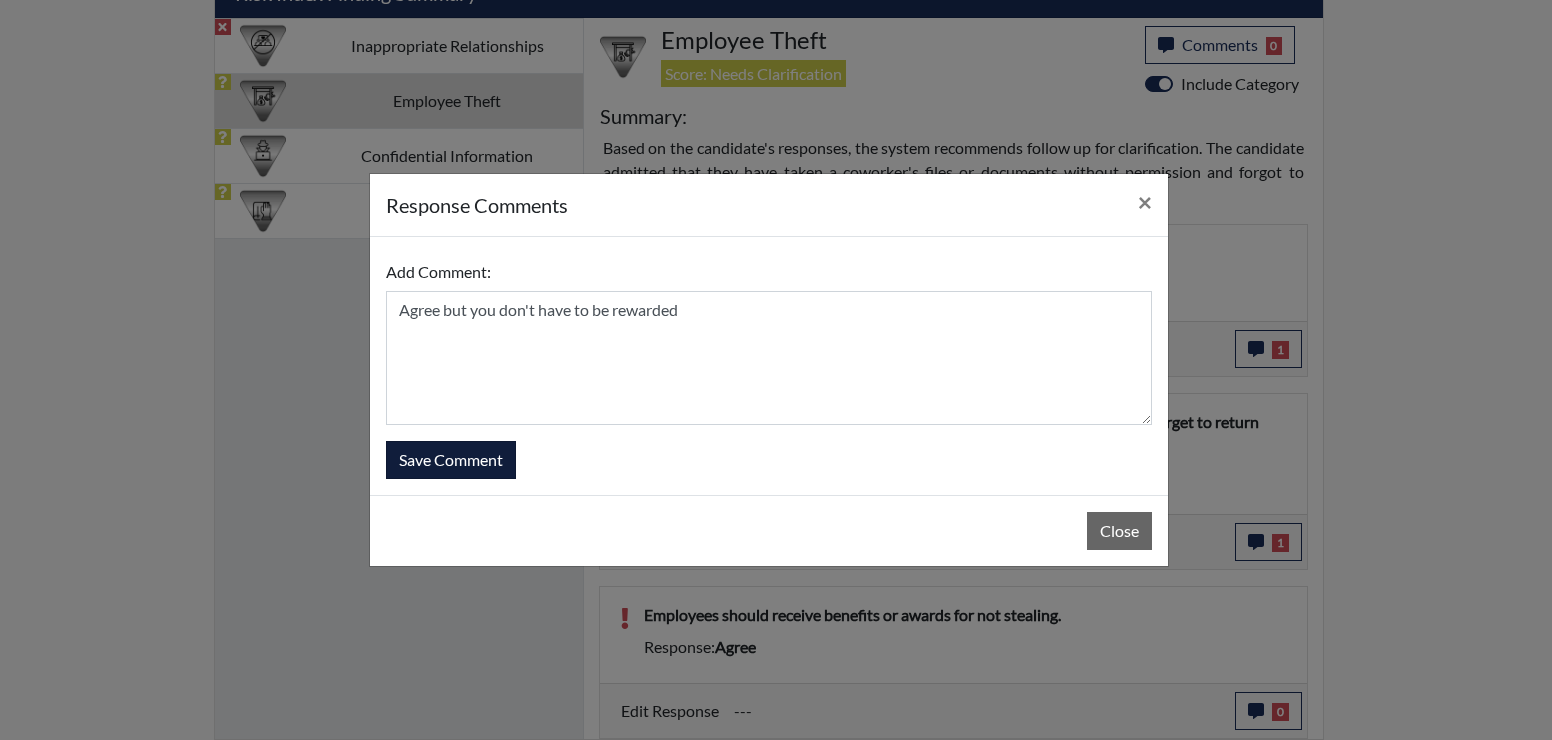 type 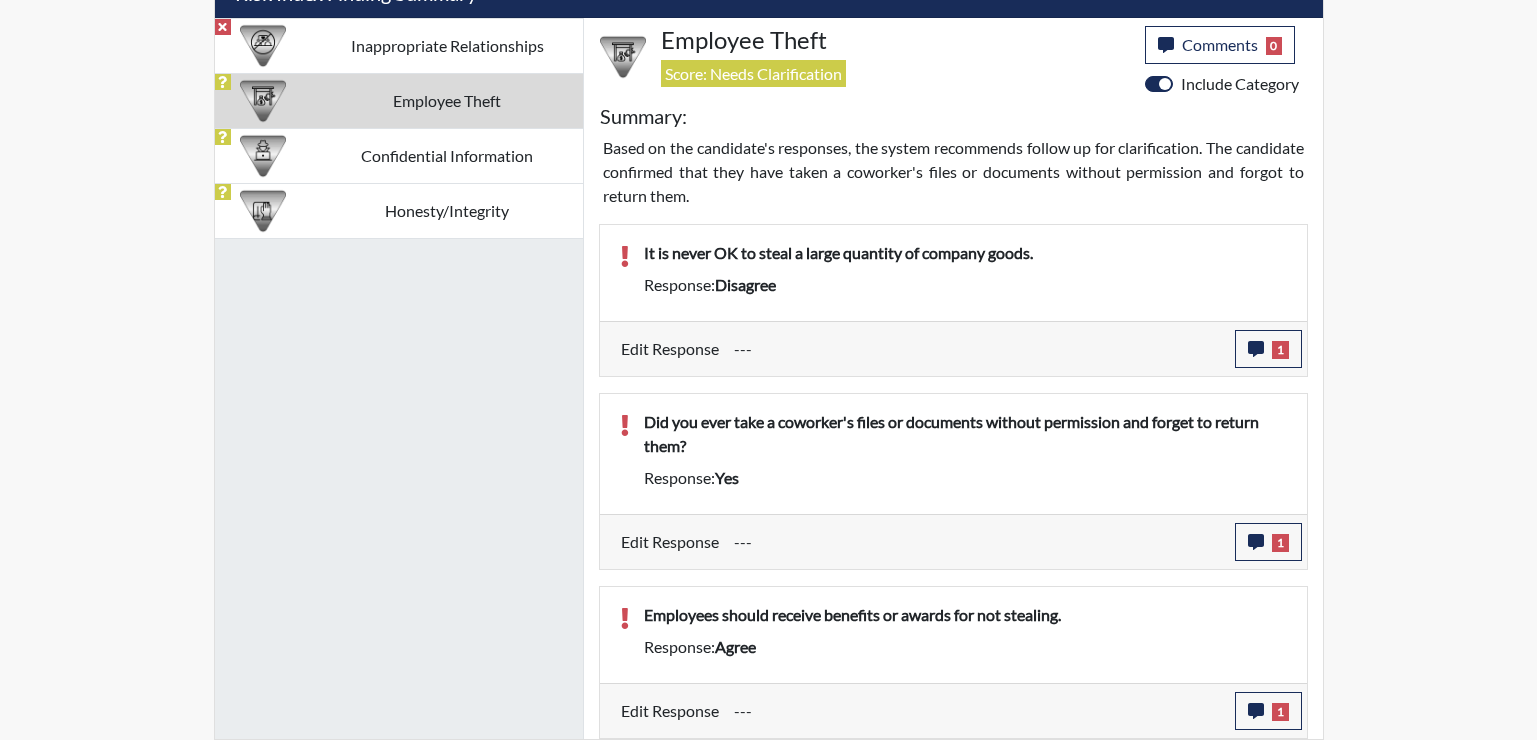 scroll, scrollTop: 999668, scrollLeft: 999169, axis: both 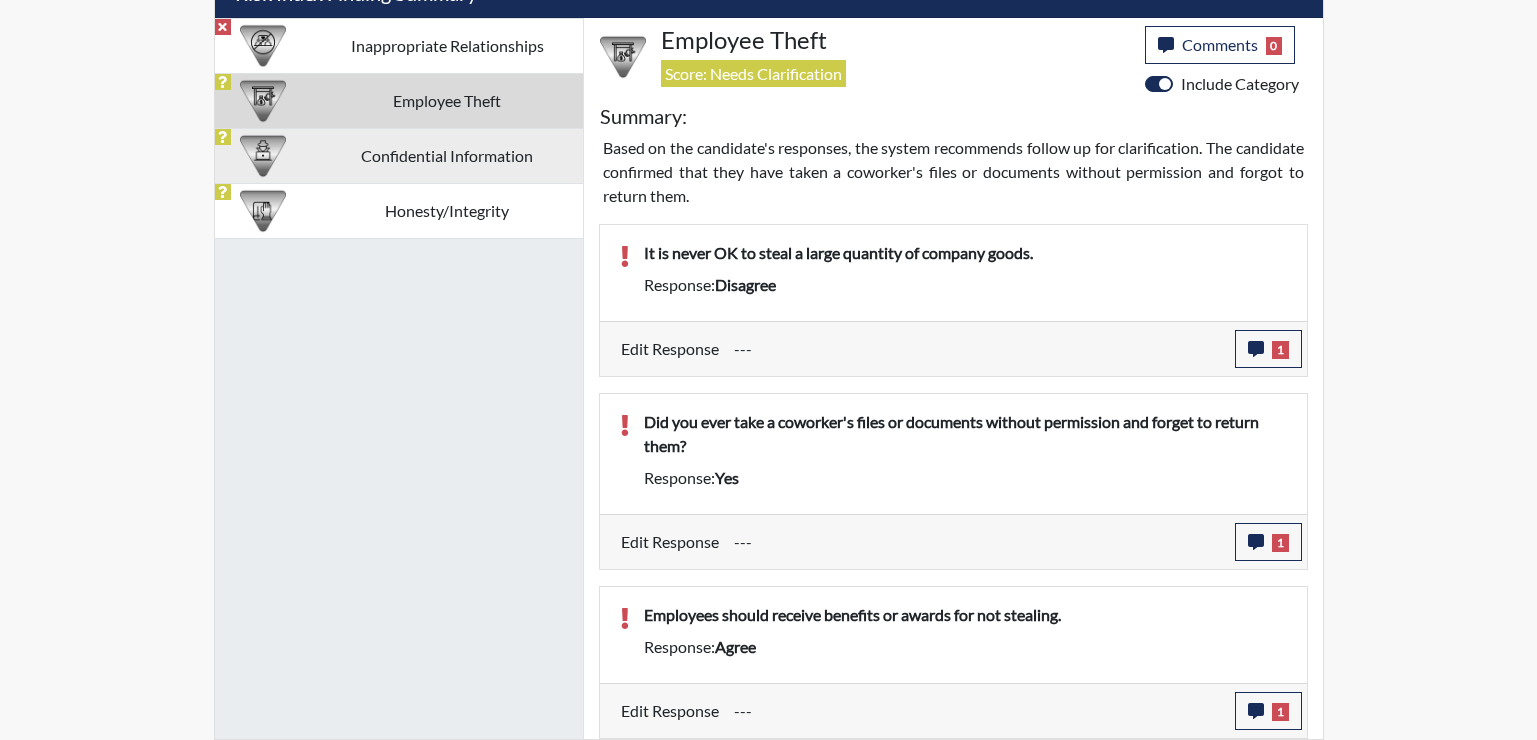 click on "Confidential Information" at bounding box center [447, 155] 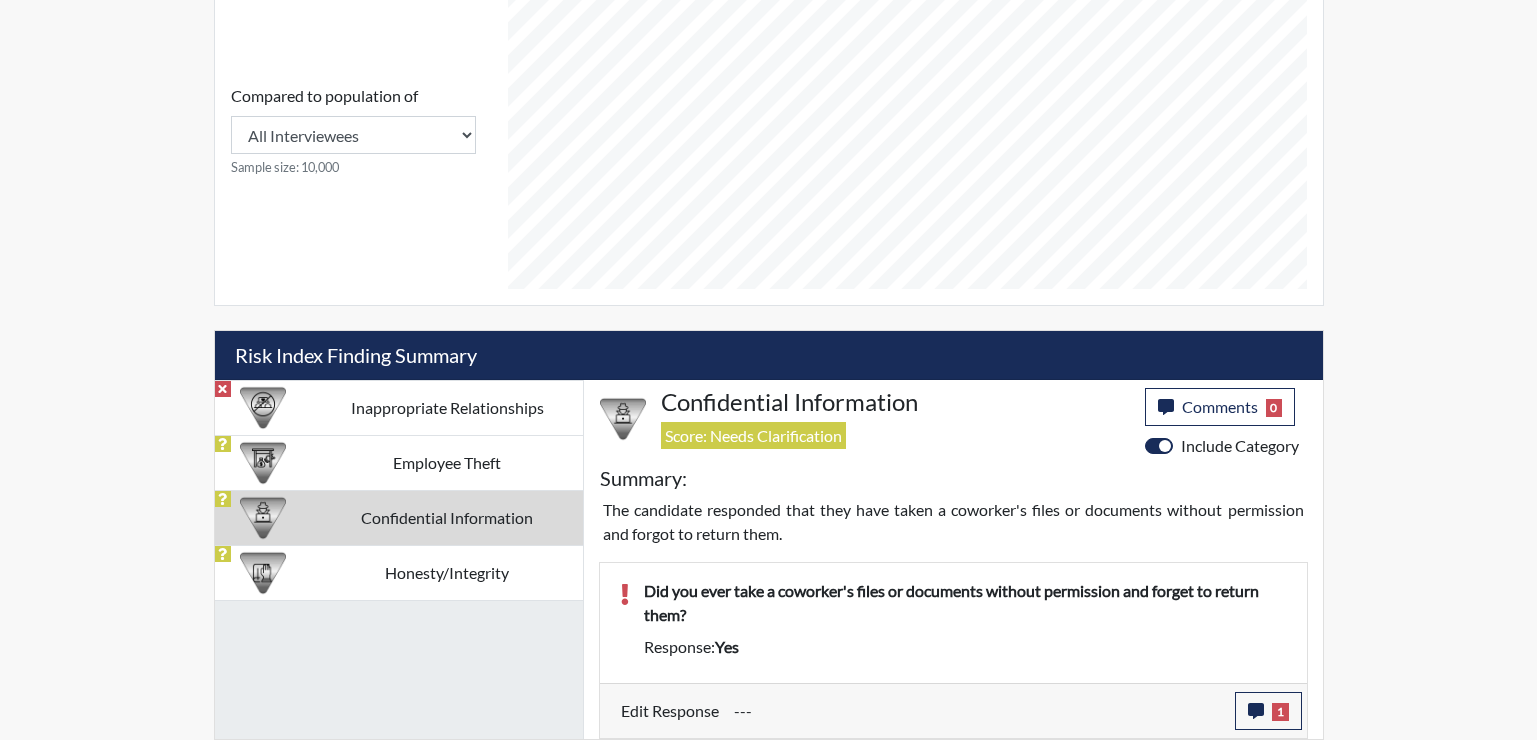 scroll, scrollTop: 880, scrollLeft: 0, axis: vertical 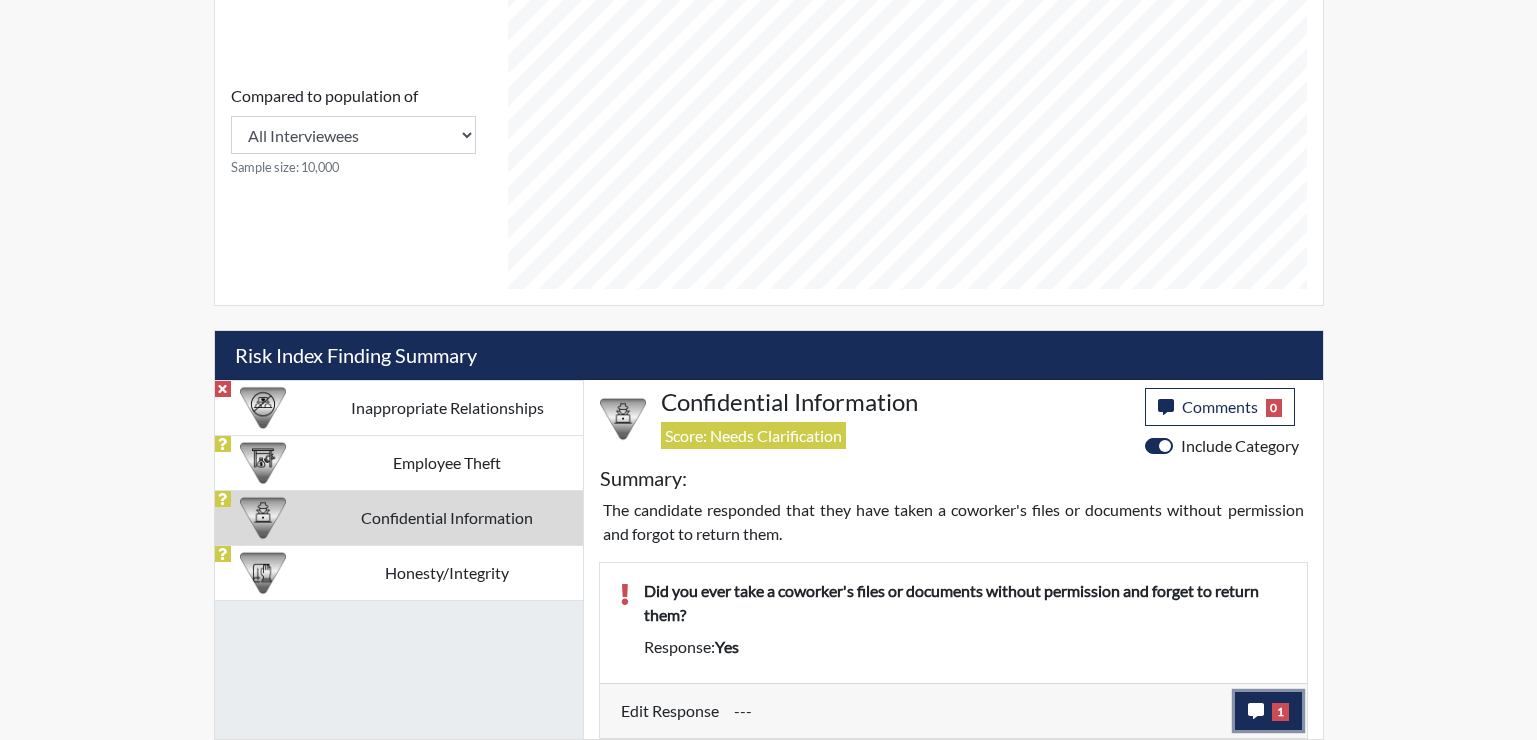 click 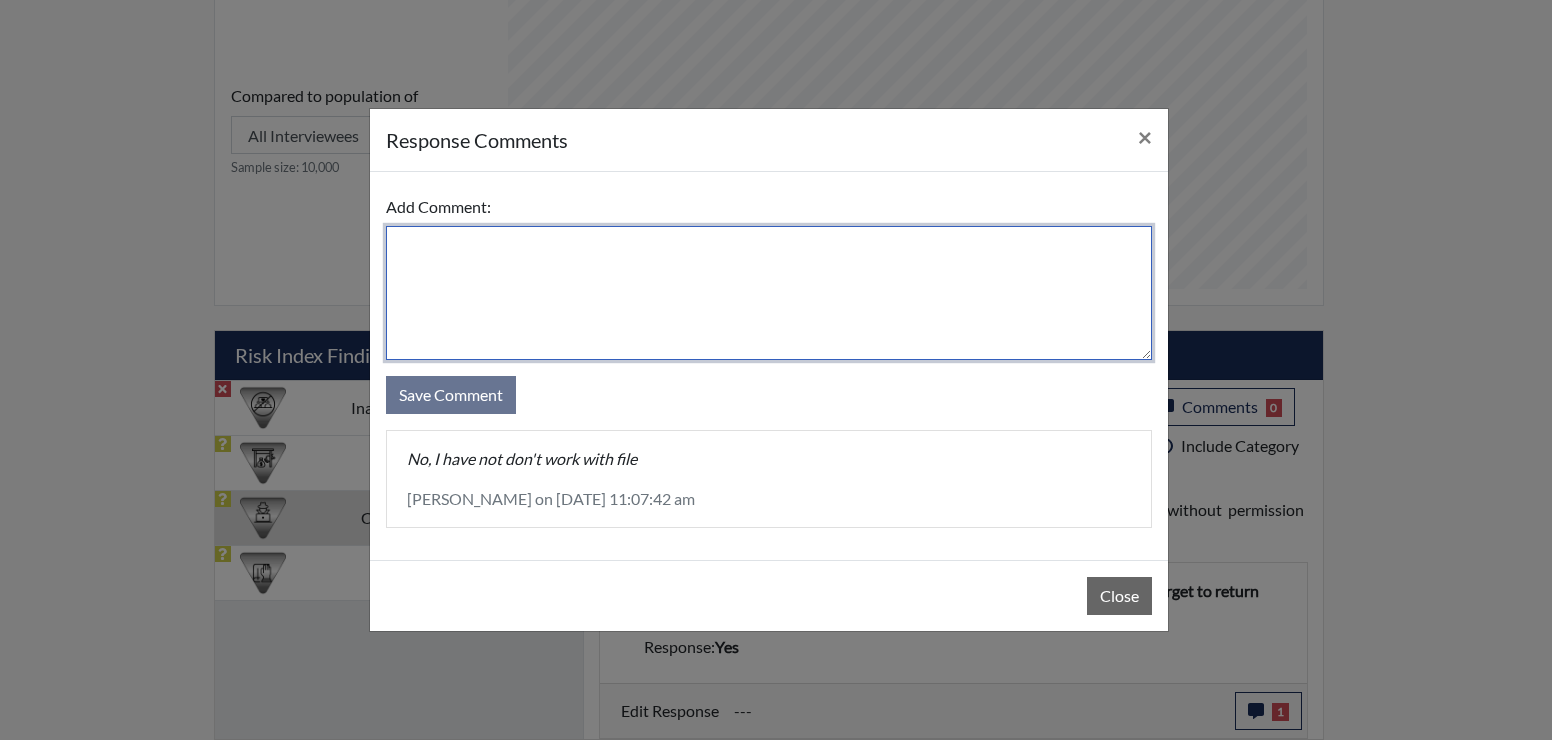 click at bounding box center (769, 293) 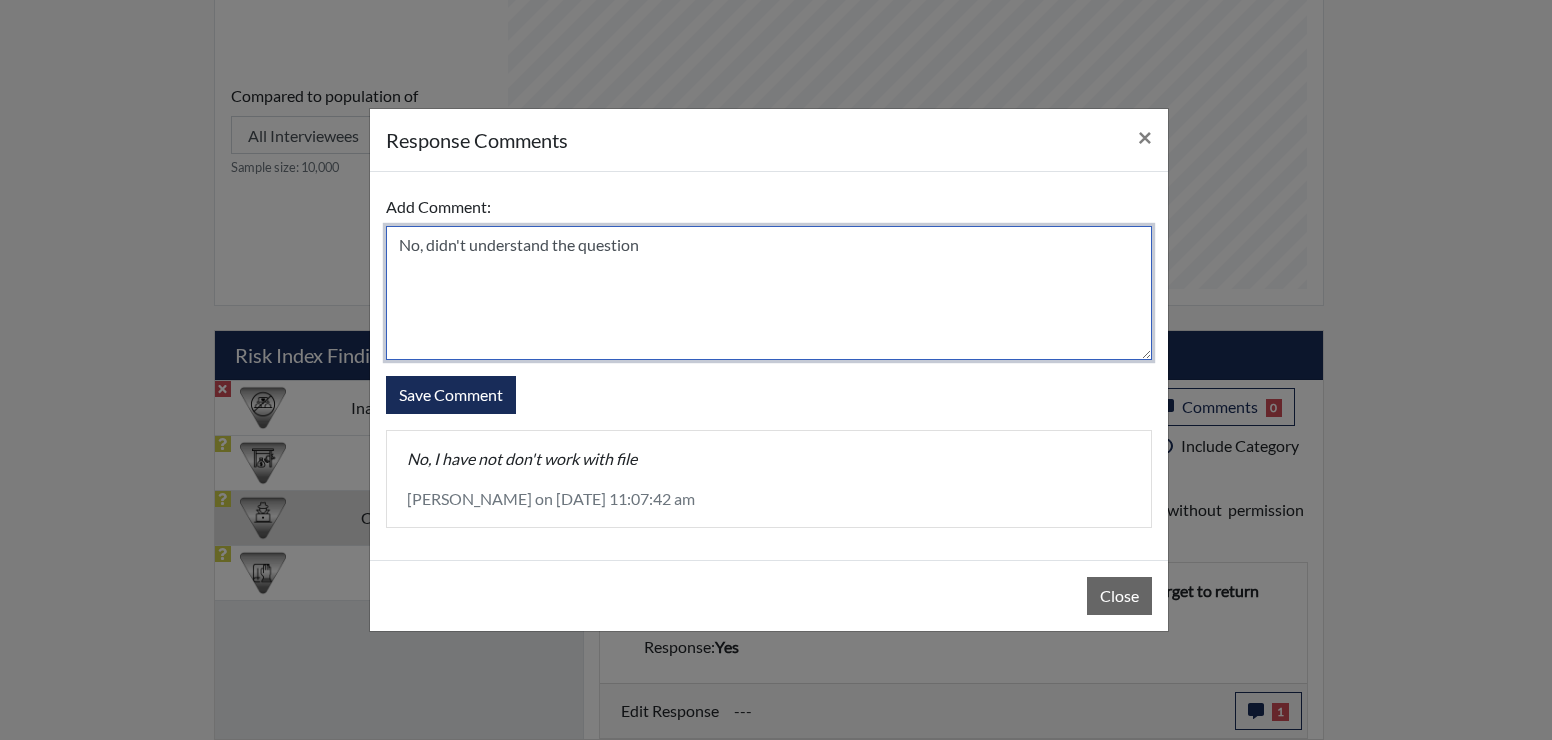 click on "No, didn't understand the question" at bounding box center [769, 293] 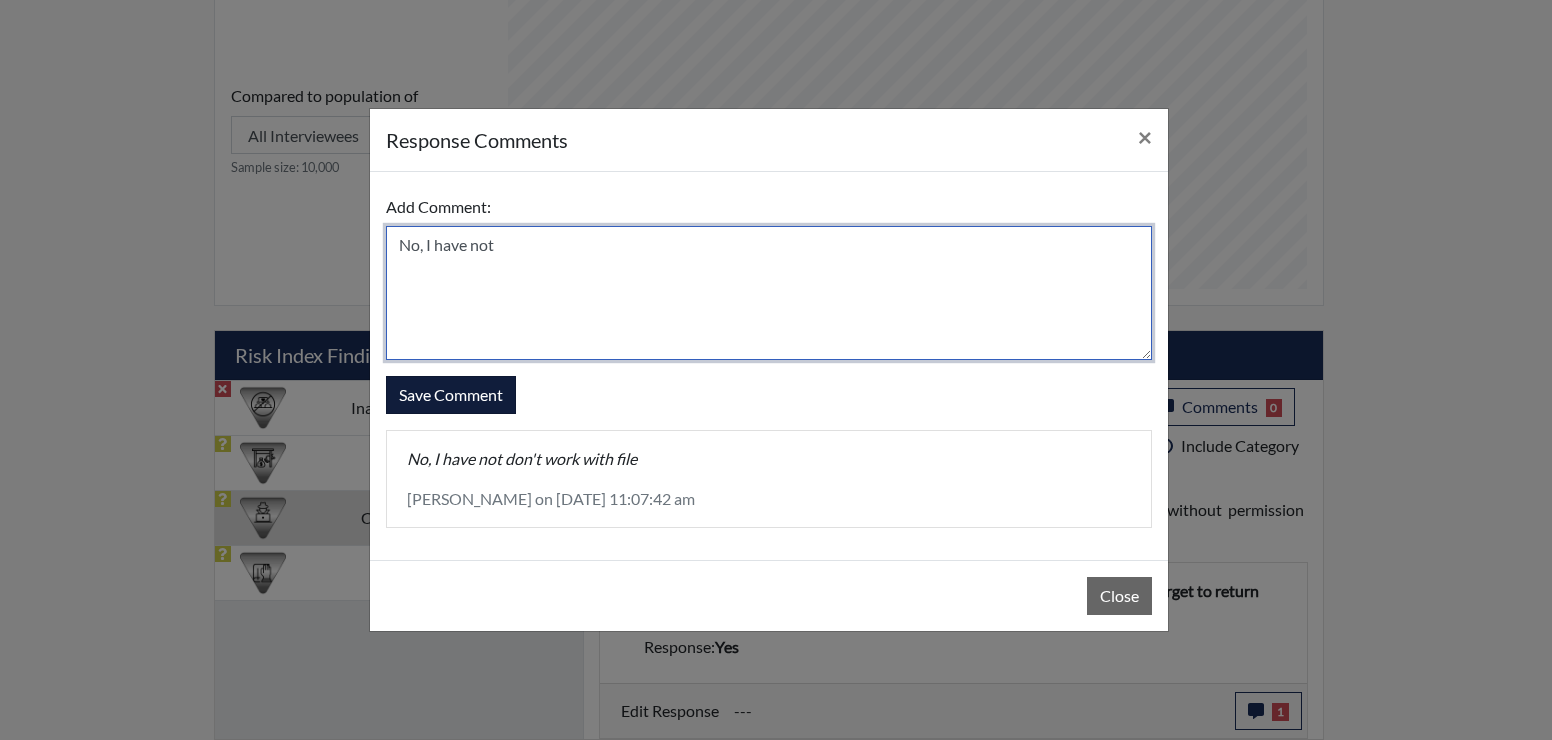type on "No, I have not" 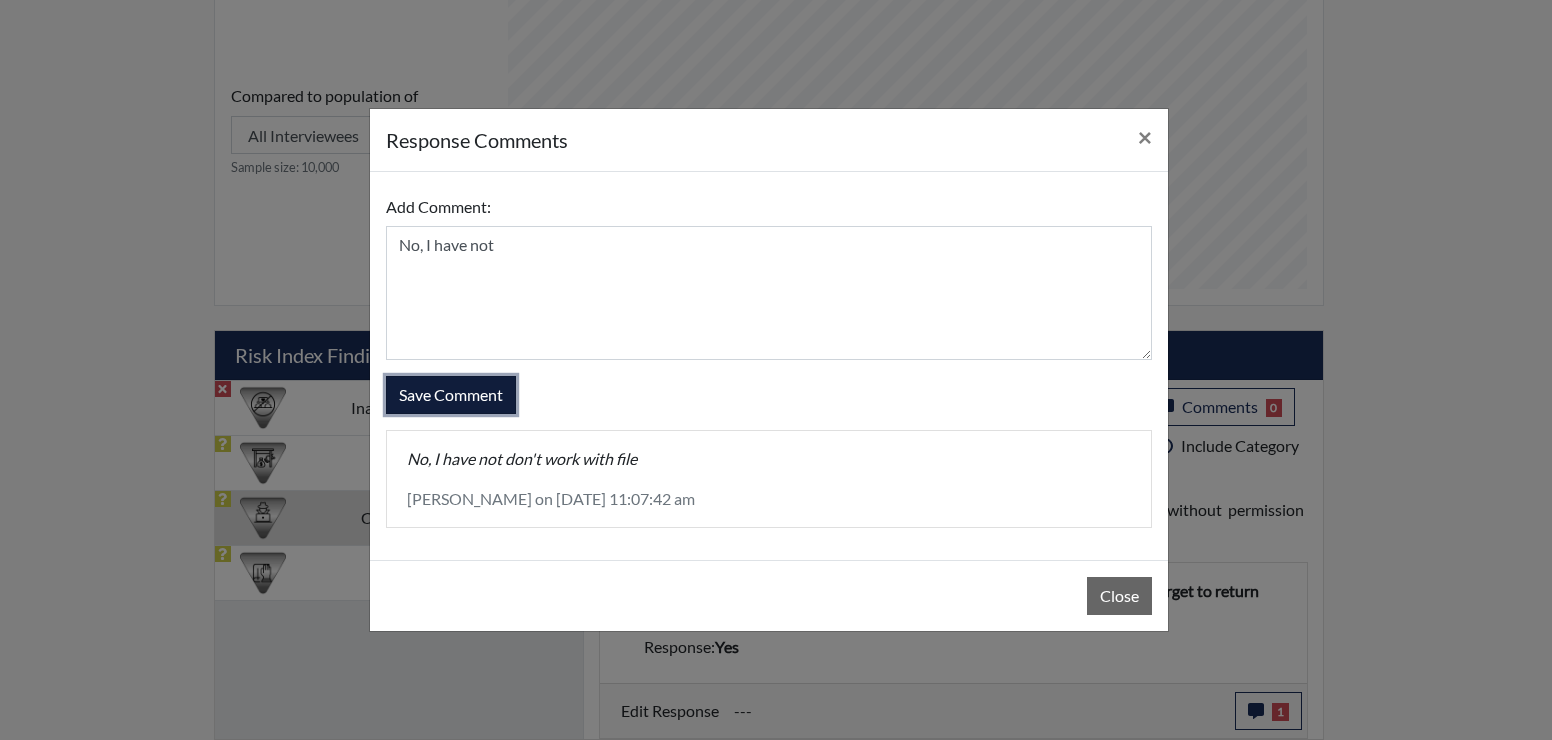click on "Save Comment" at bounding box center (451, 395) 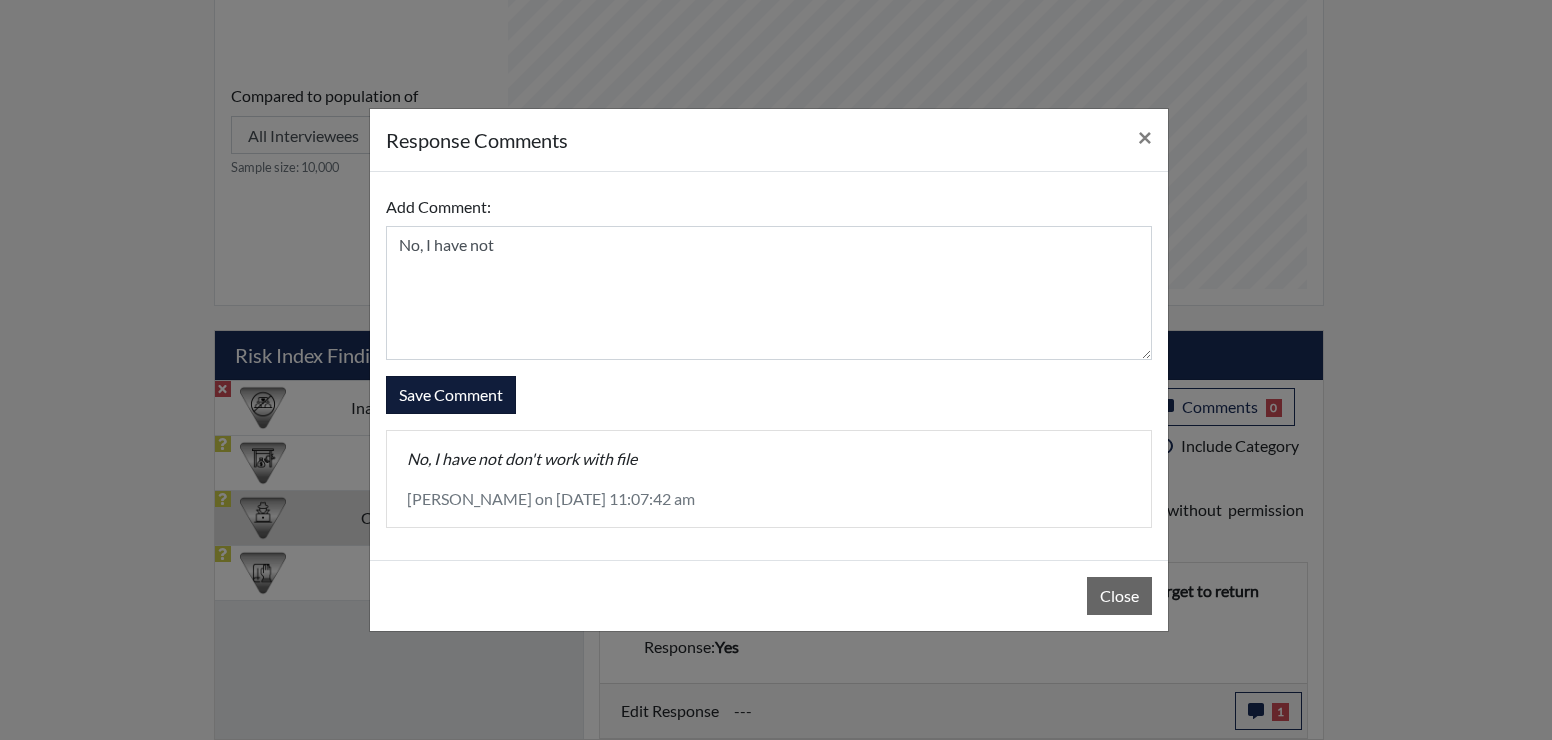 type 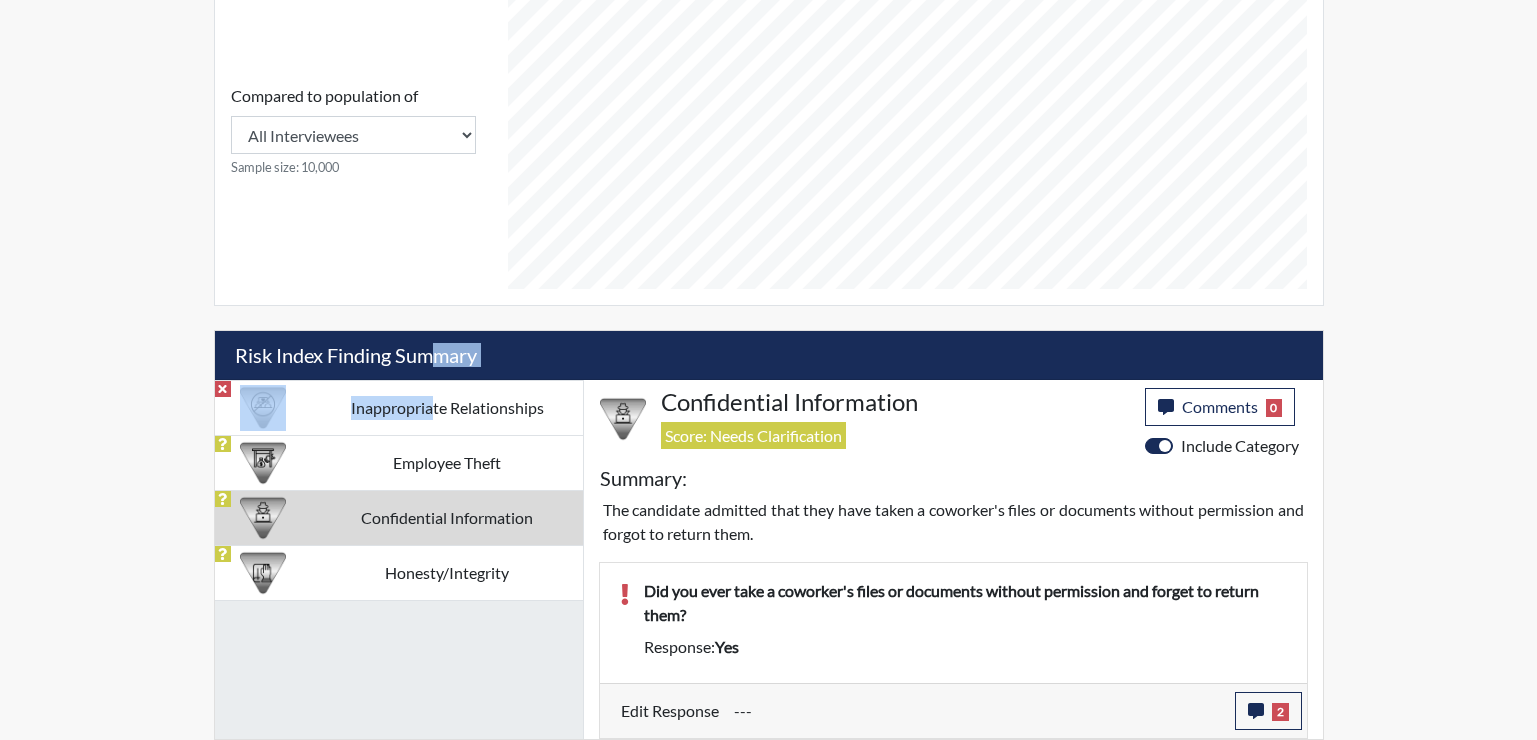 scroll, scrollTop: 999668, scrollLeft: 999169, axis: both 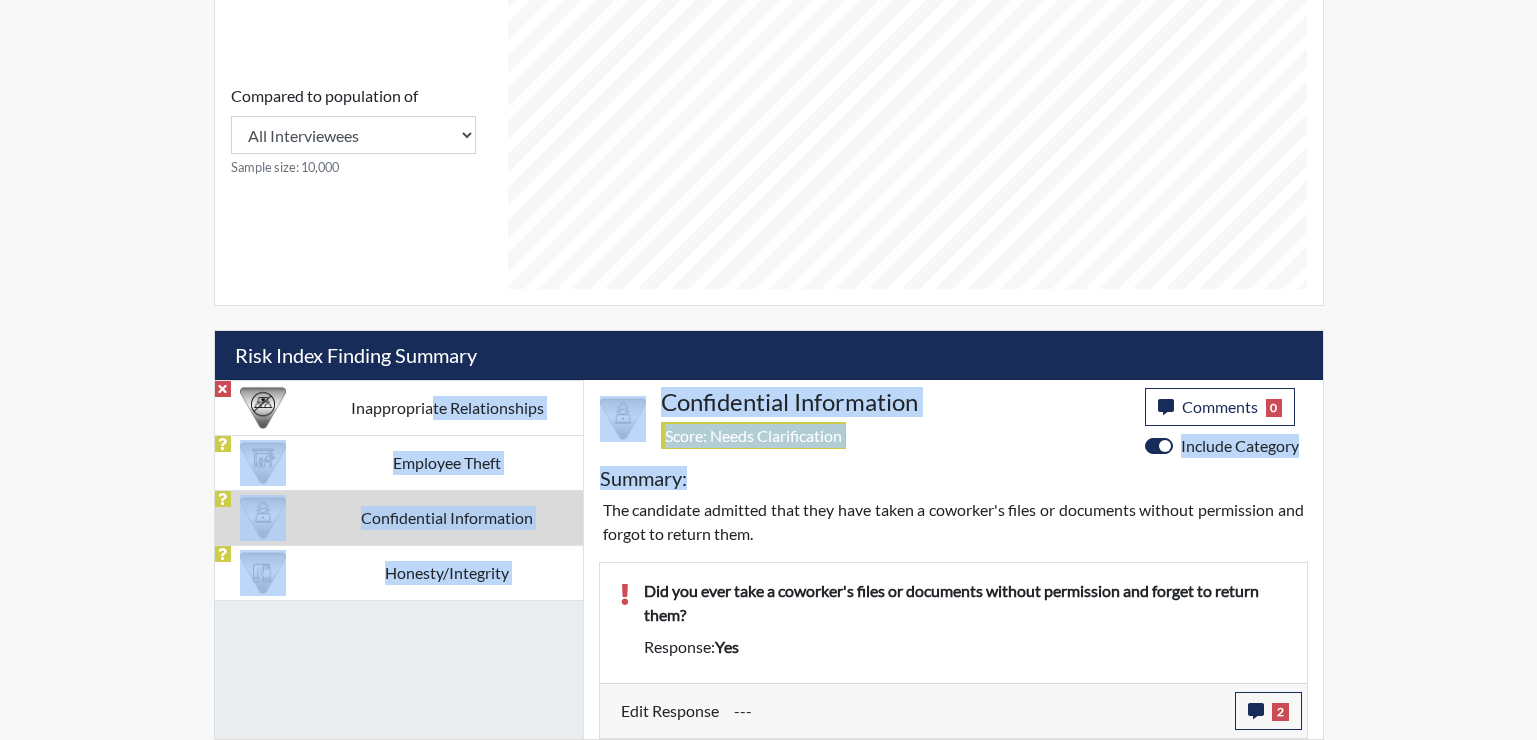 drag, startPoint x: 432, startPoint y: 381, endPoint x: 807, endPoint y: 503, distance: 394.34628 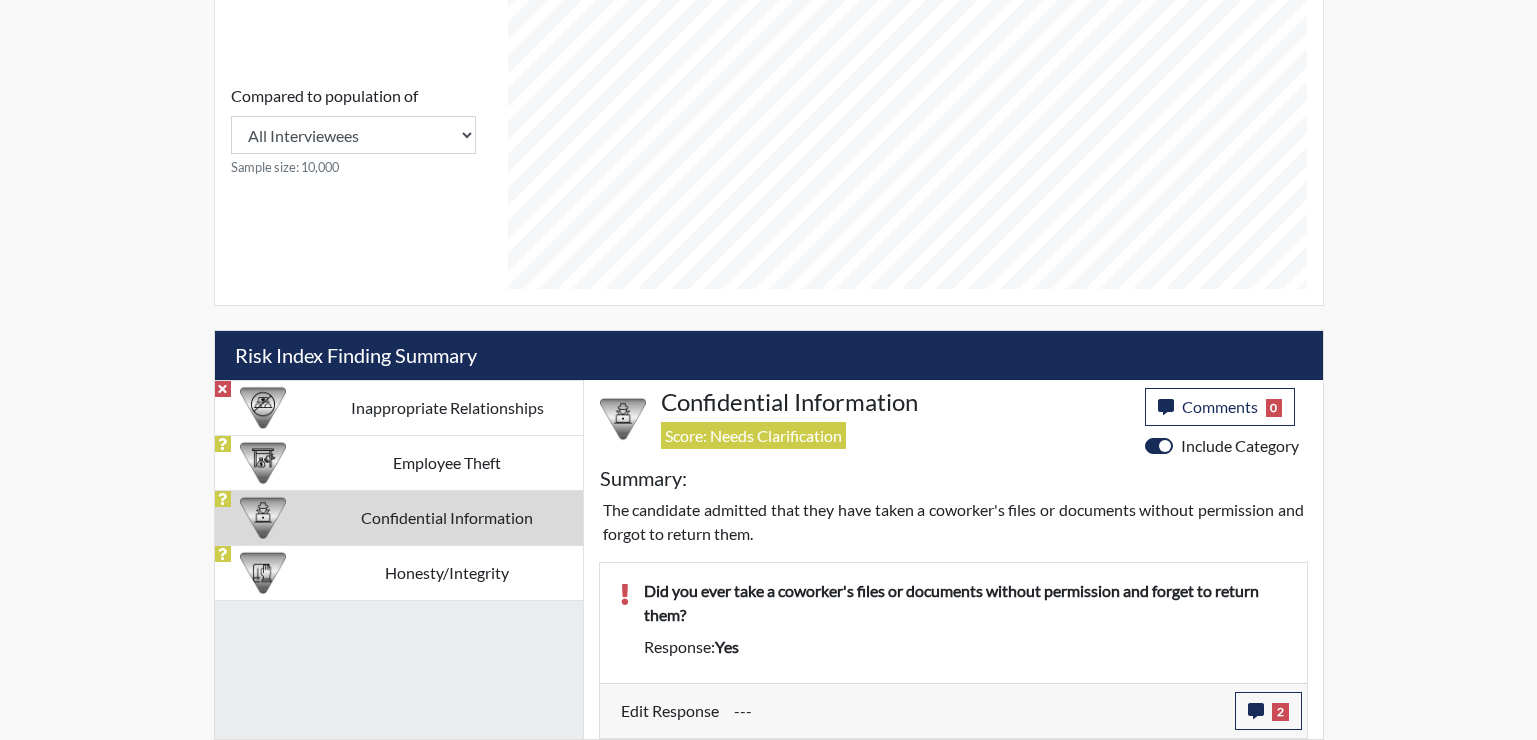click on "Reports Create Help Center × Verensics Best Practices How to successfully use the Verensics platform. How to Start Interviewing This video instructs you how to start an interview, whether remotely or at your facility. Creating an Investigation  This video explains how to open investigations and add interviews to an investigation.  How to Edit Your Organization and Users  This video instructs you how to edit your organization's characteristics, including adding and editing your organization's users.  Dashboard Overview  This video instructs you in all of the functions and tools on the reports dashboard.  Viewing Reports  This video explains how to access/interpret/edit reports and describes all of the functionality and charts in the reports.  User wilhelmina.franklin@gdc.ga.gov Organization Georgia Department of Corrections Sign Out  Georgia Department of Corrections  Completed Comments 0 report Comments × Add Comment: Save Comment Close PDF Export Parameters Reg. Id JJT5722 Reference # 48329 Email --- Type" at bounding box center (768, -70) 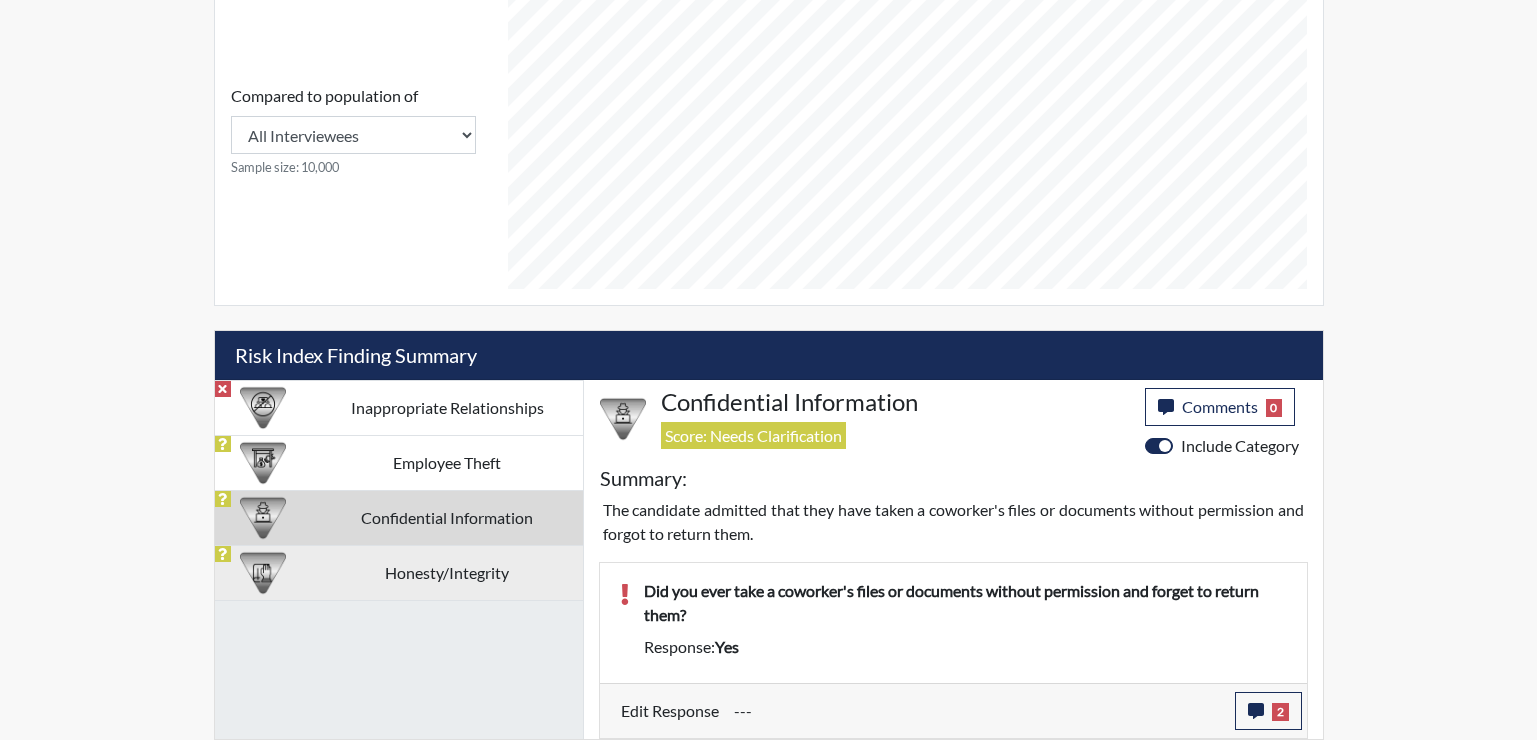 click on "Honesty/Integrity" at bounding box center [447, 572] 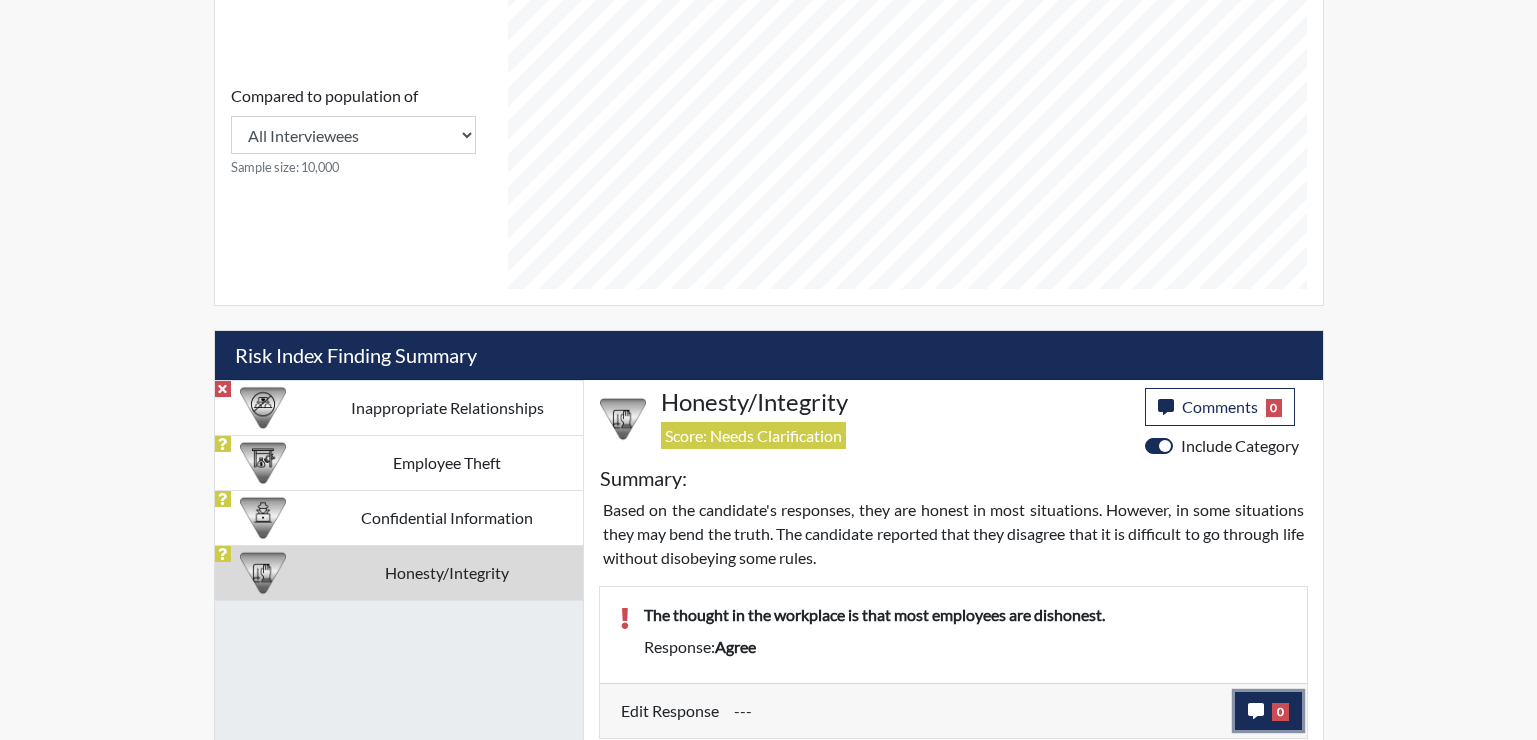 click 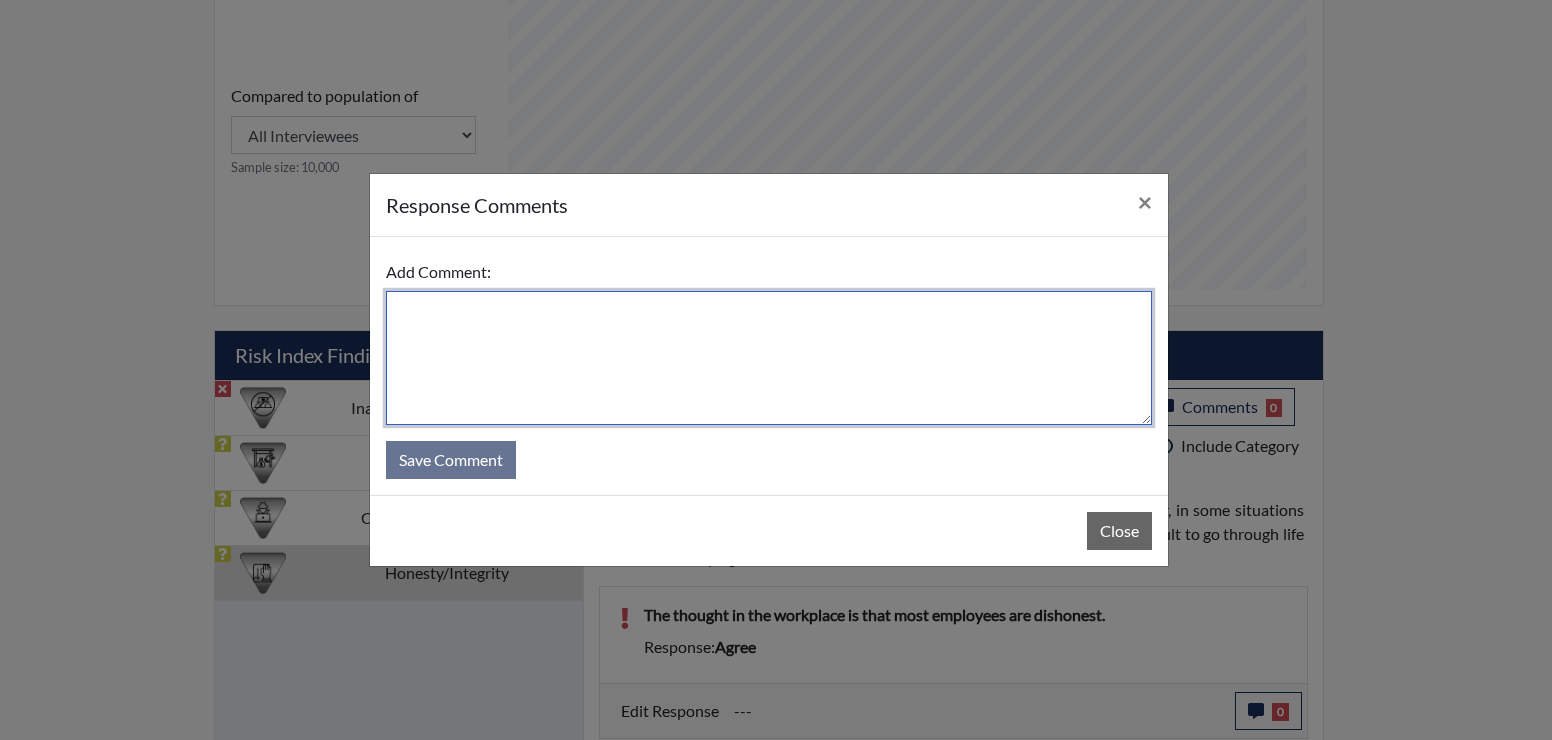 click at bounding box center [769, 358] 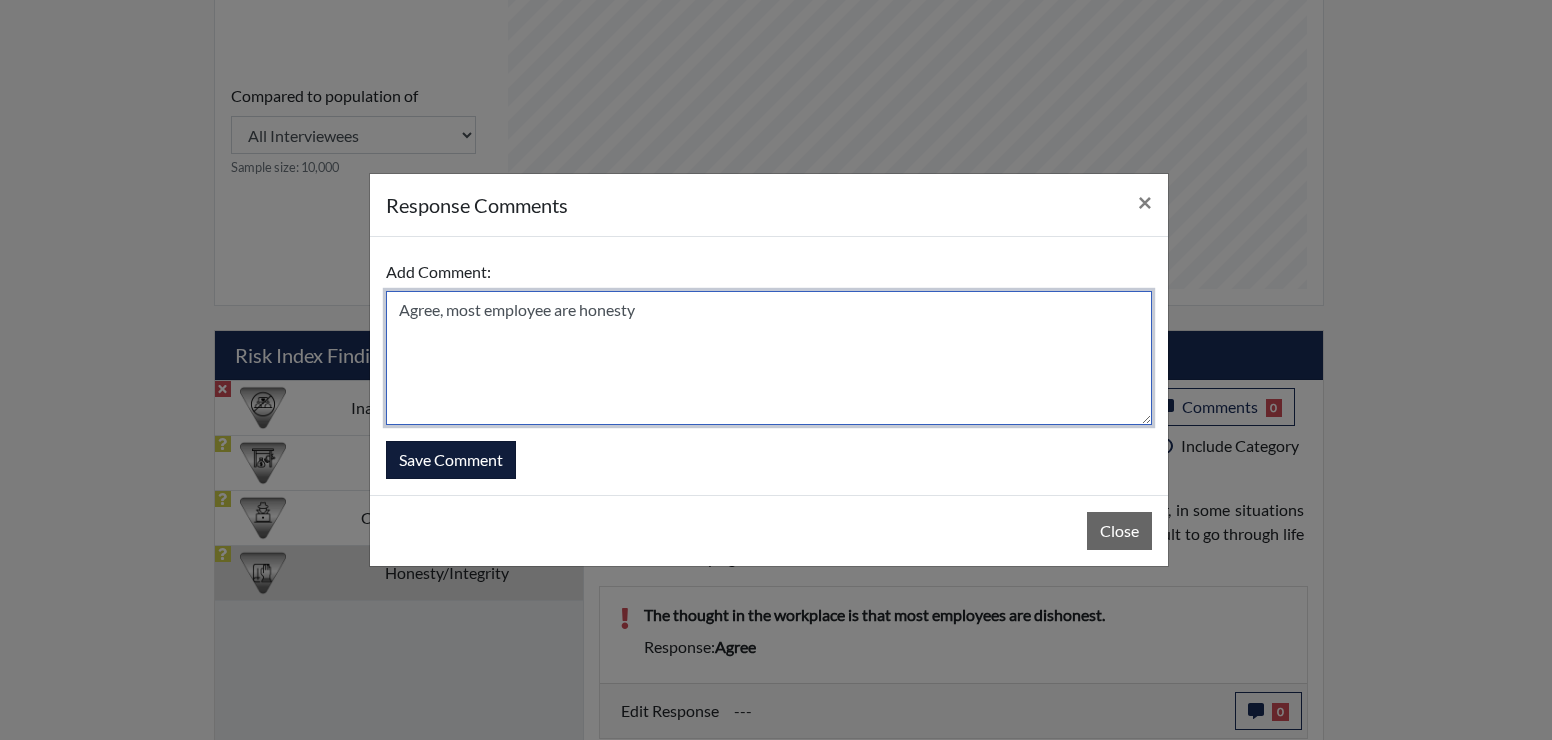 type on "Agree, most employee are honesty" 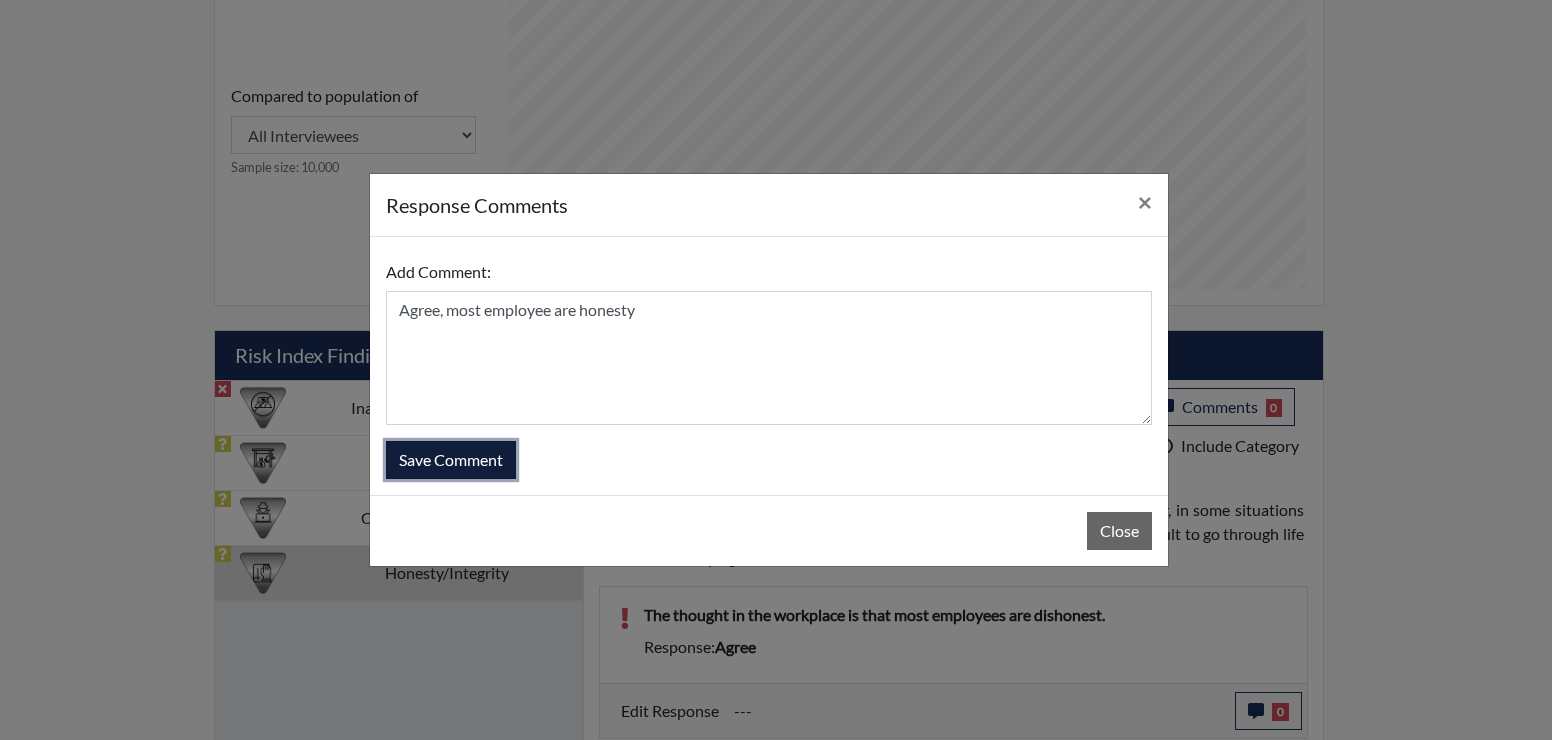 click on "Save Comment" at bounding box center (451, 460) 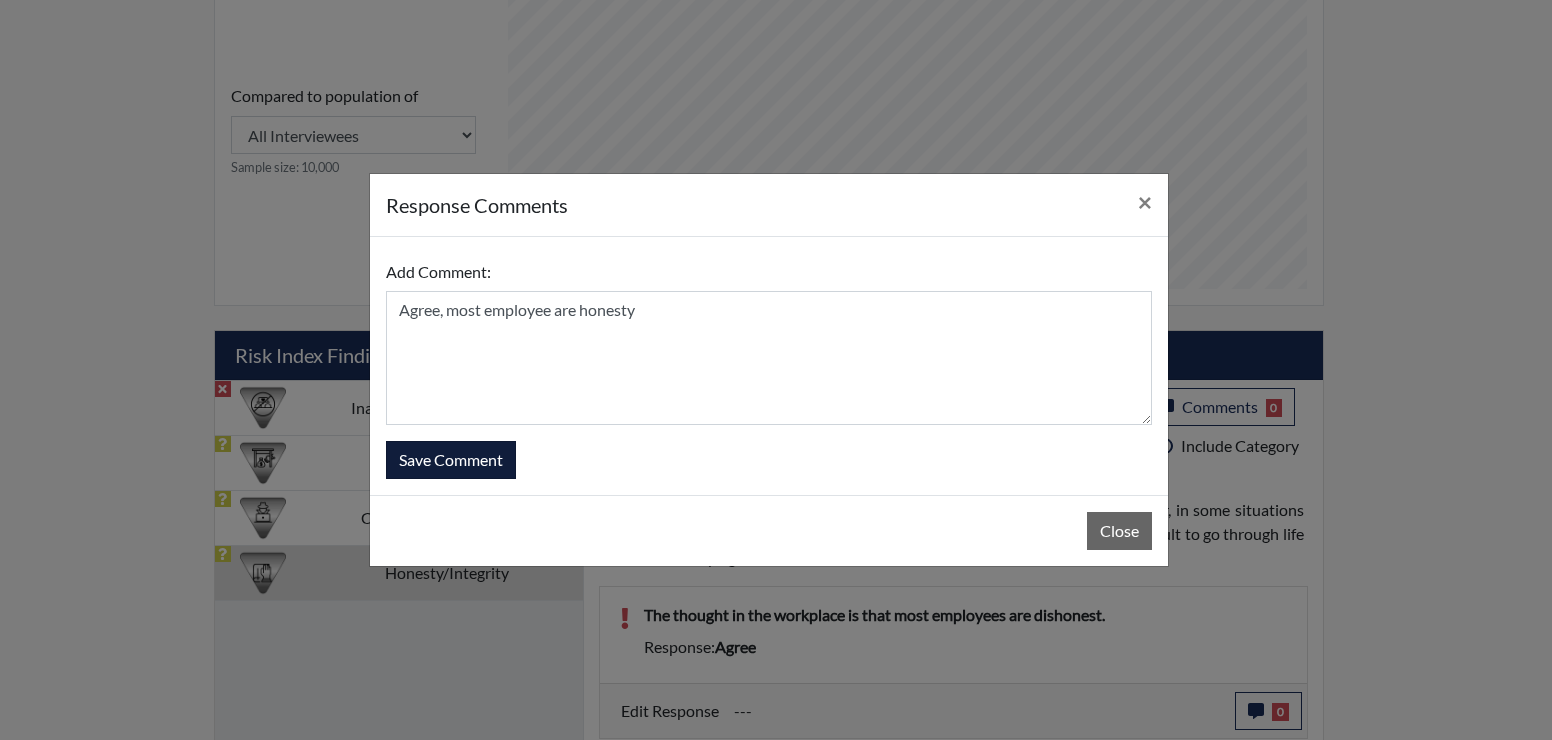 type 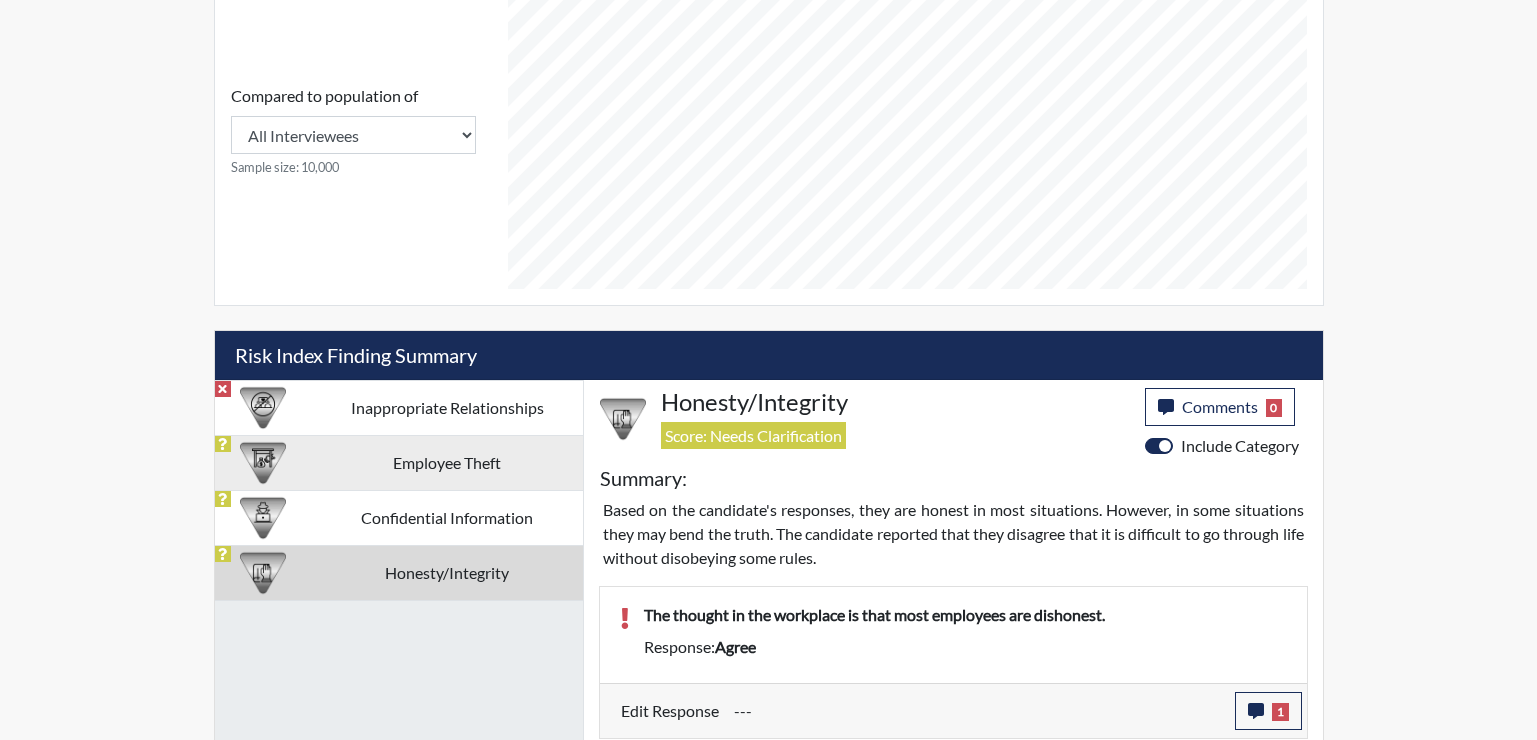 scroll, scrollTop: 999668, scrollLeft: 999169, axis: both 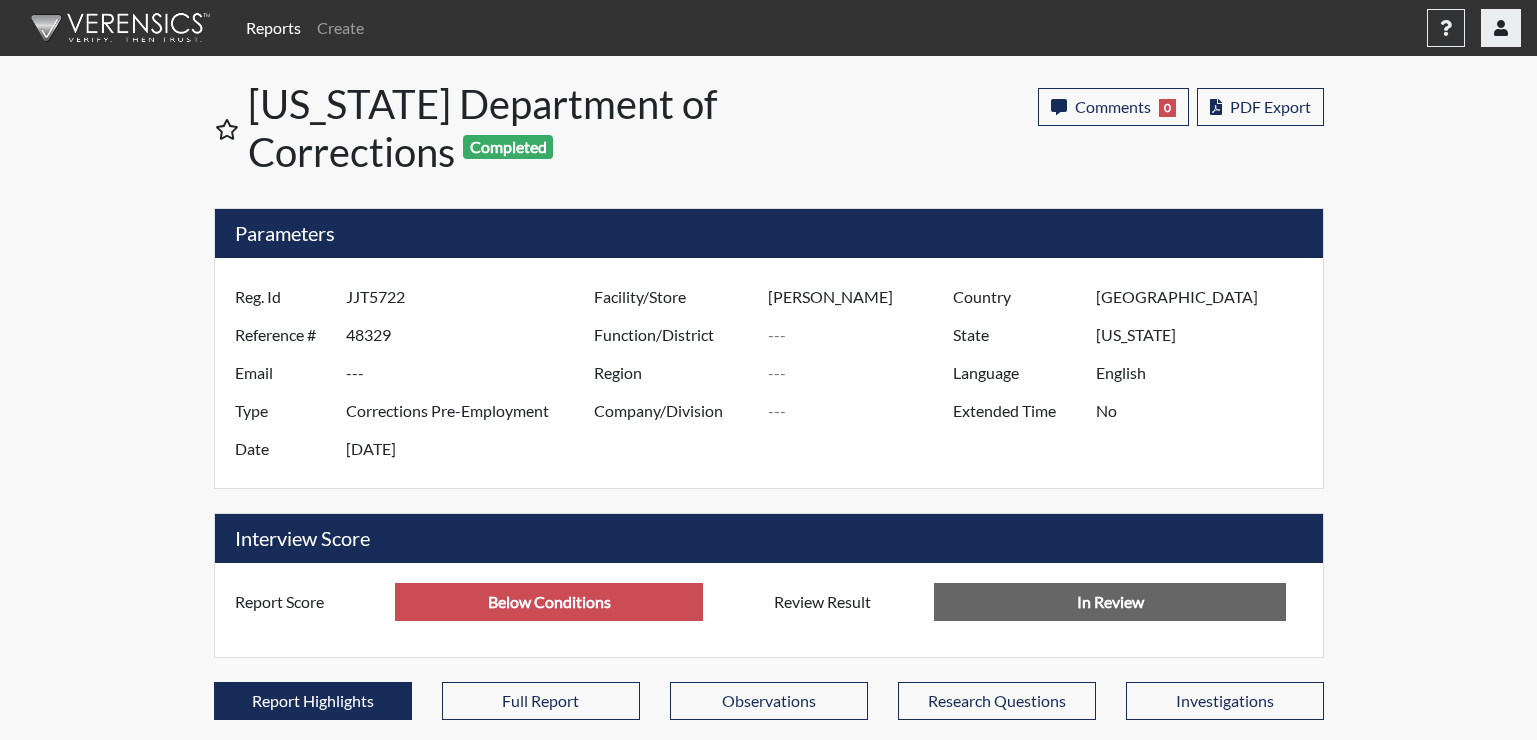 click 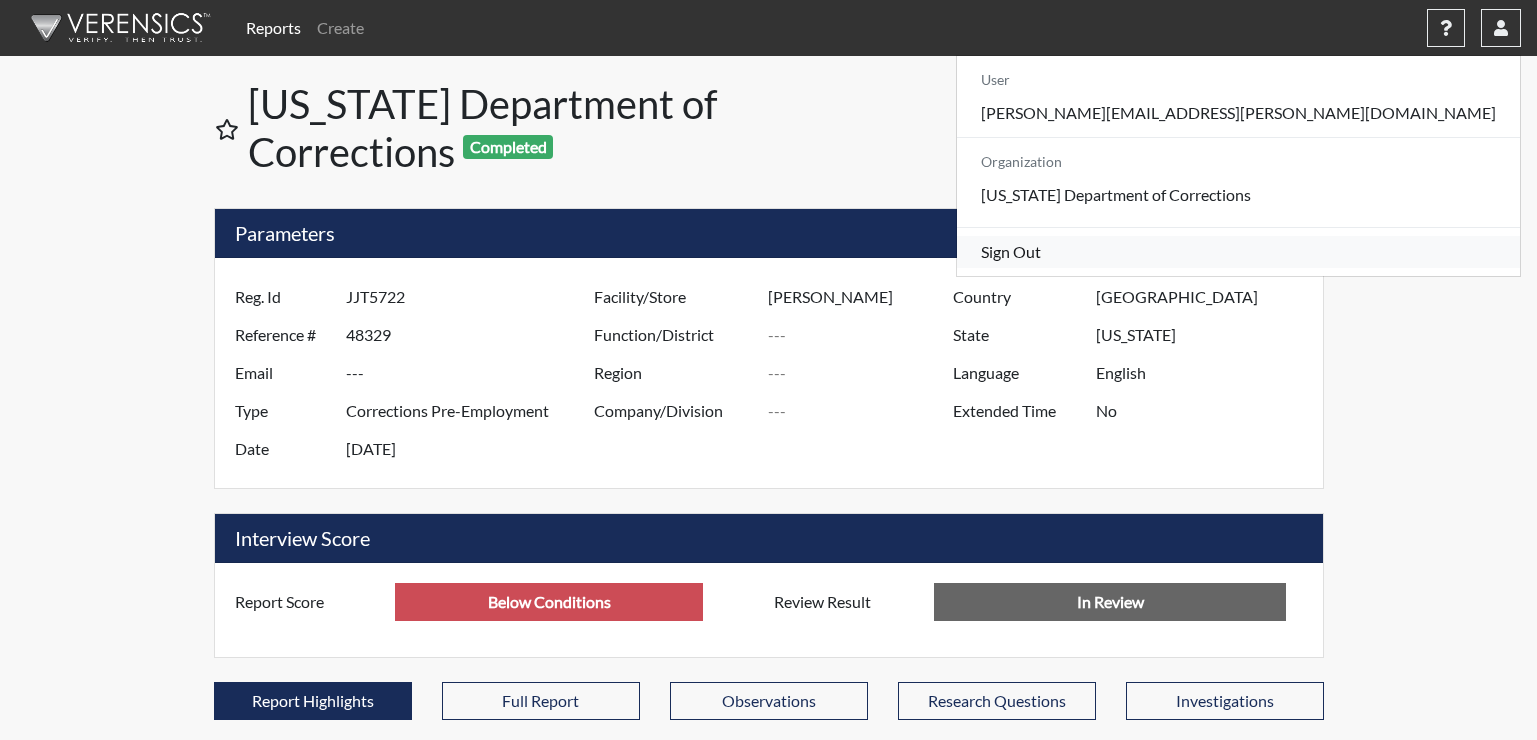 click on "Sign Out" at bounding box center (1238, 252) 